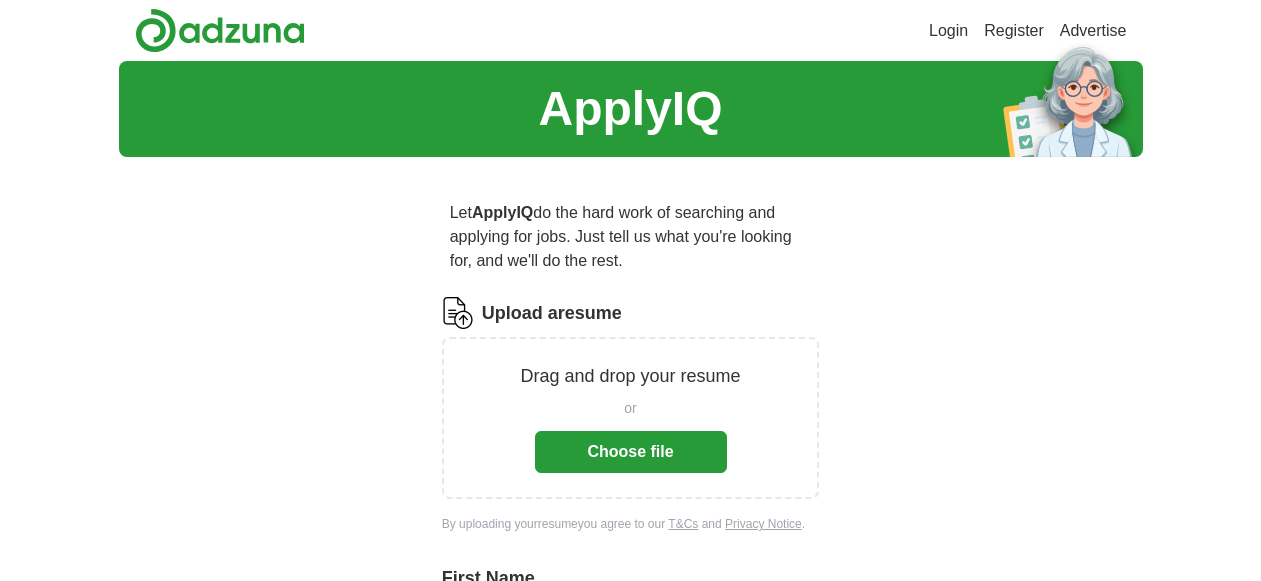scroll, scrollTop: 0, scrollLeft: 0, axis: both 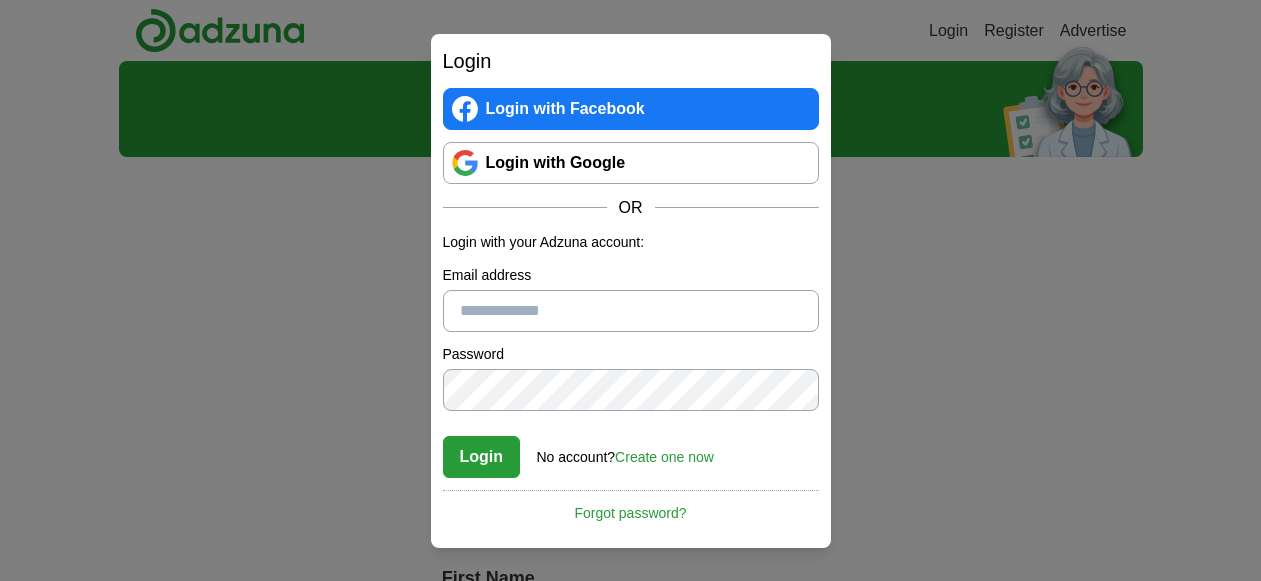 click on "Login with Google" at bounding box center (631, 163) 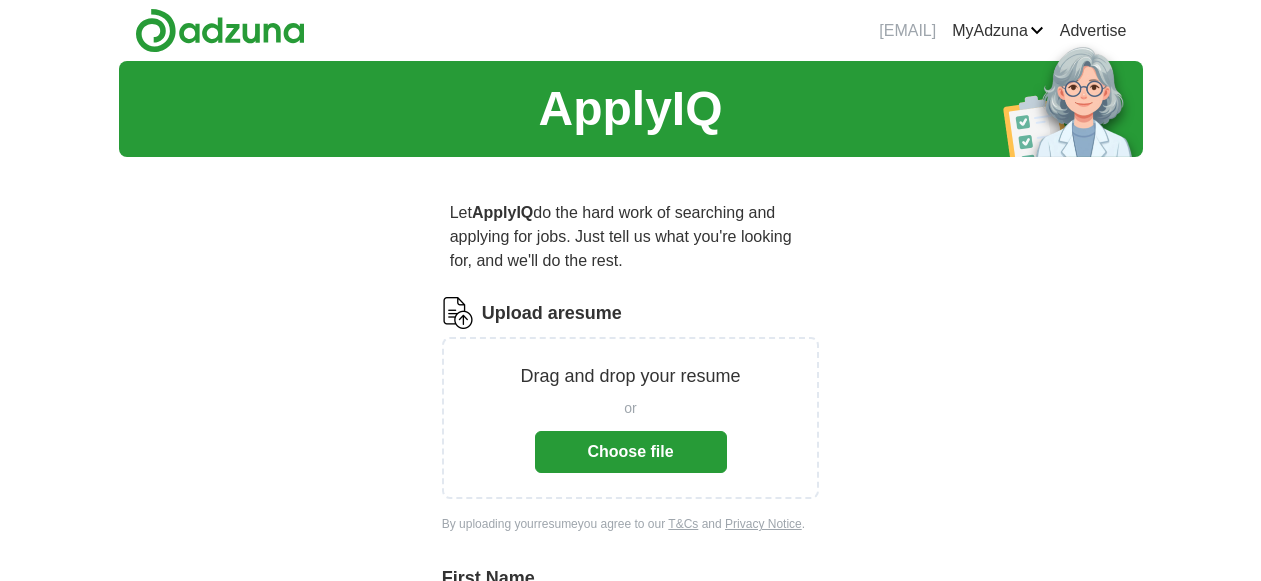 scroll, scrollTop: 0, scrollLeft: 0, axis: both 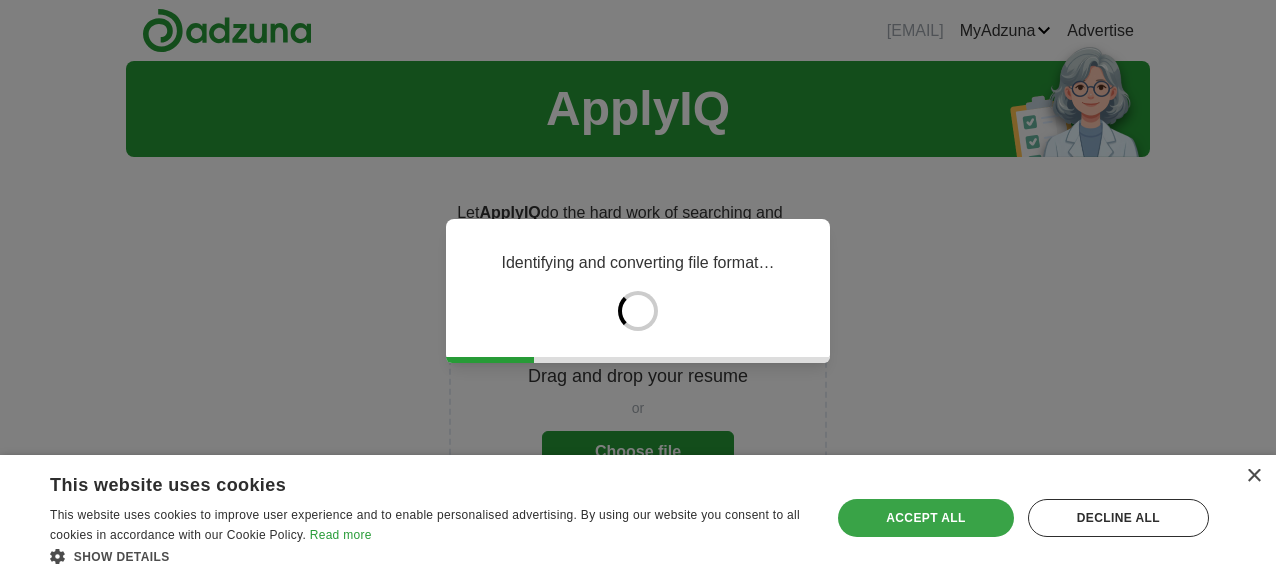 click on "Accept all" at bounding box center [926, 518] 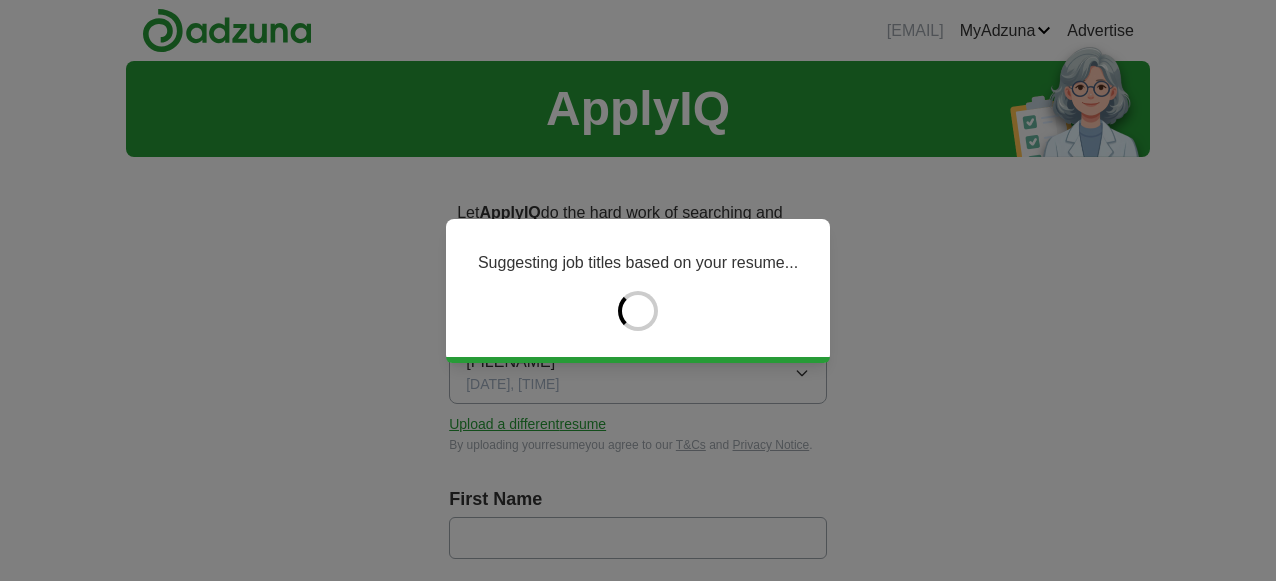 type on "*****" 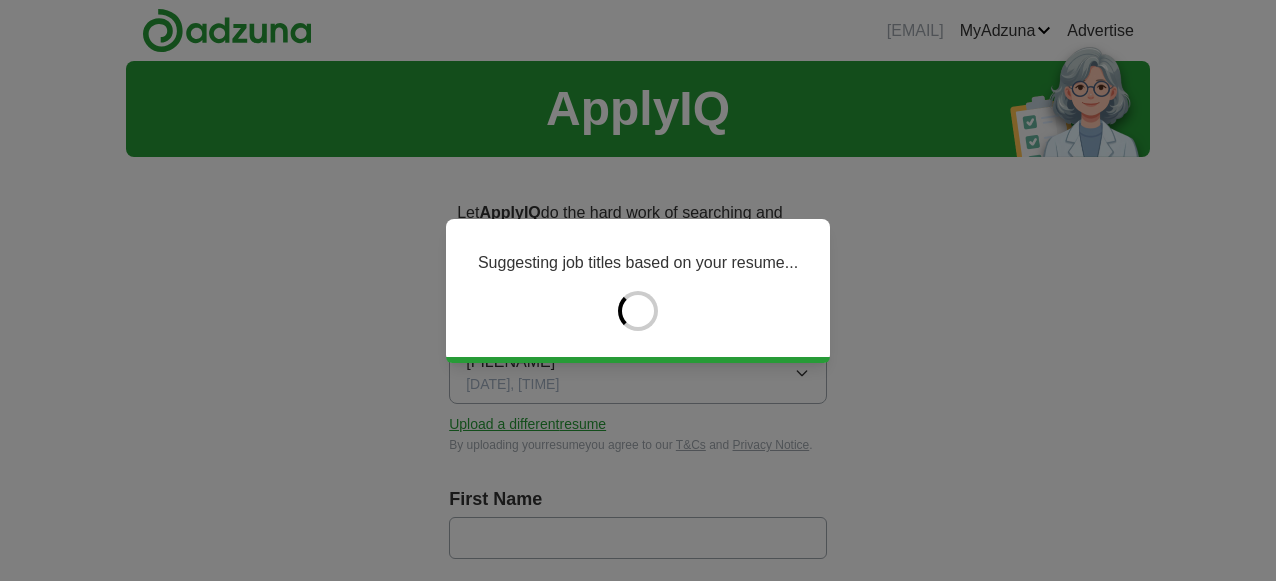 type on "******" 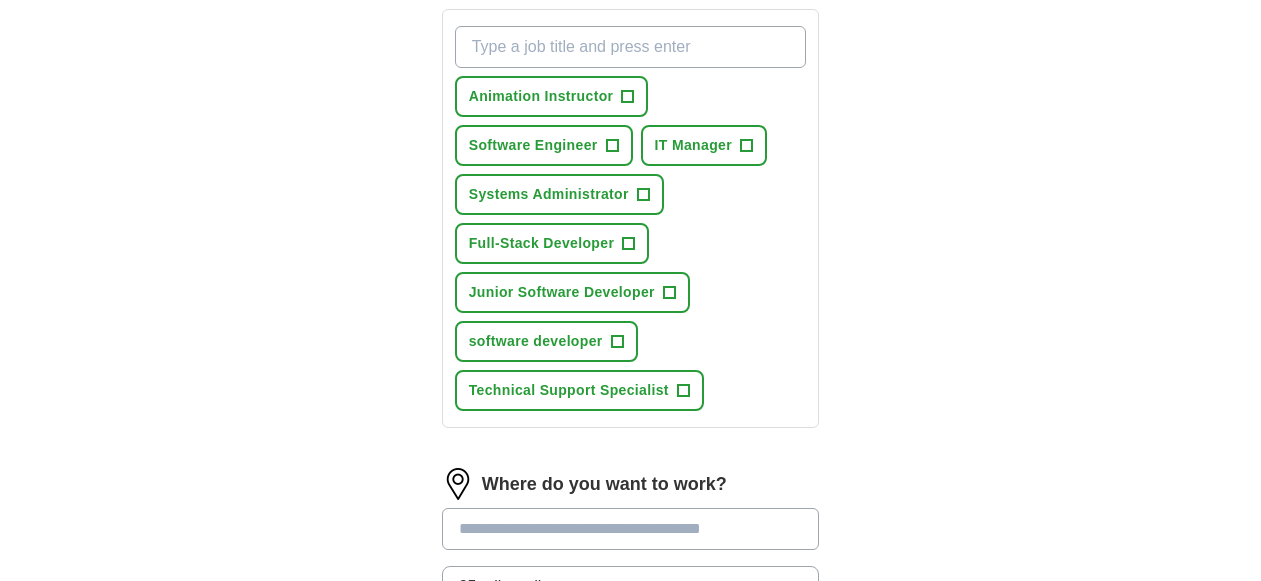 scroll, scrollTop: 764, scrollLeft: 0, axis: vertical 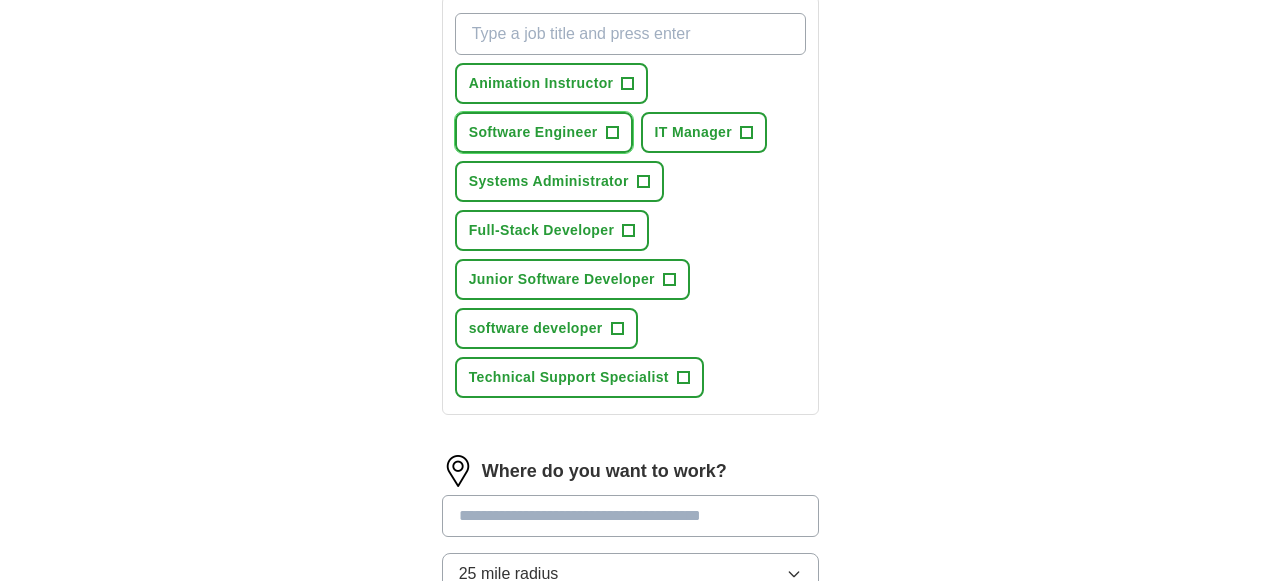 click on "+" at bounding box center (612, 133) 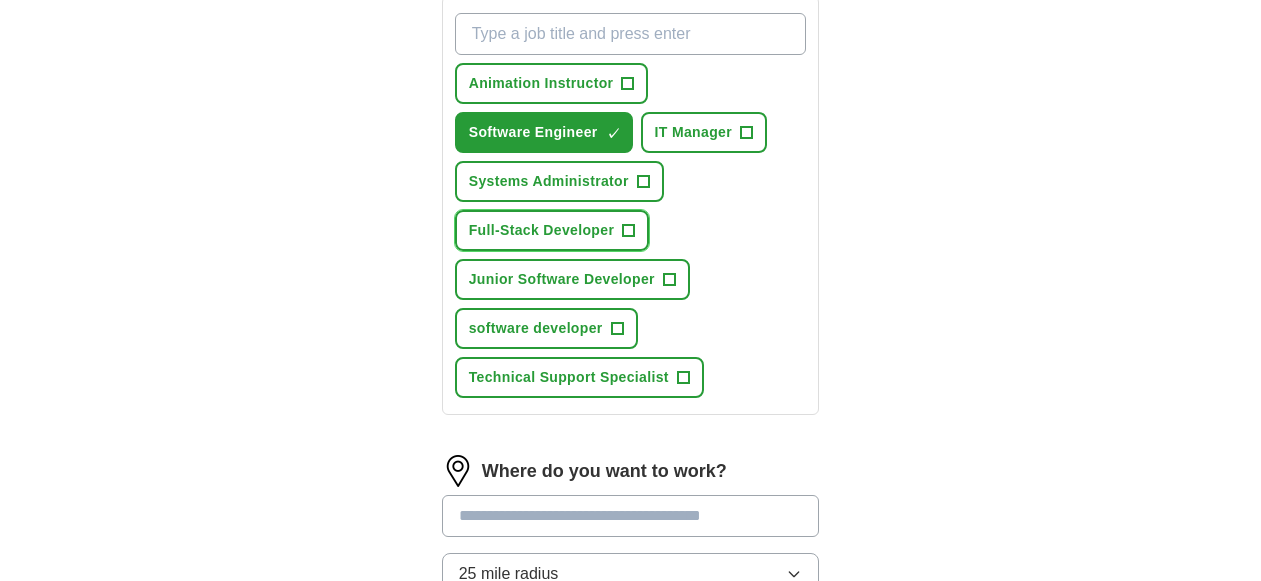 click on "Full-Stack Developer" at bounding box center (542, 230) 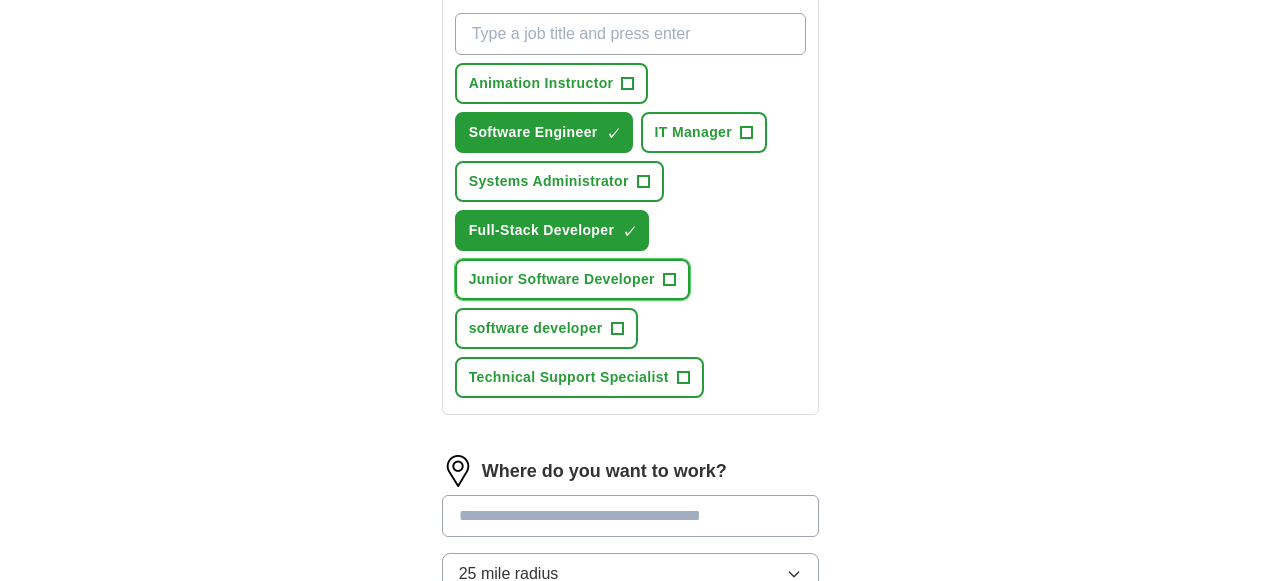 click on "+" at bounding box center (669, 280) 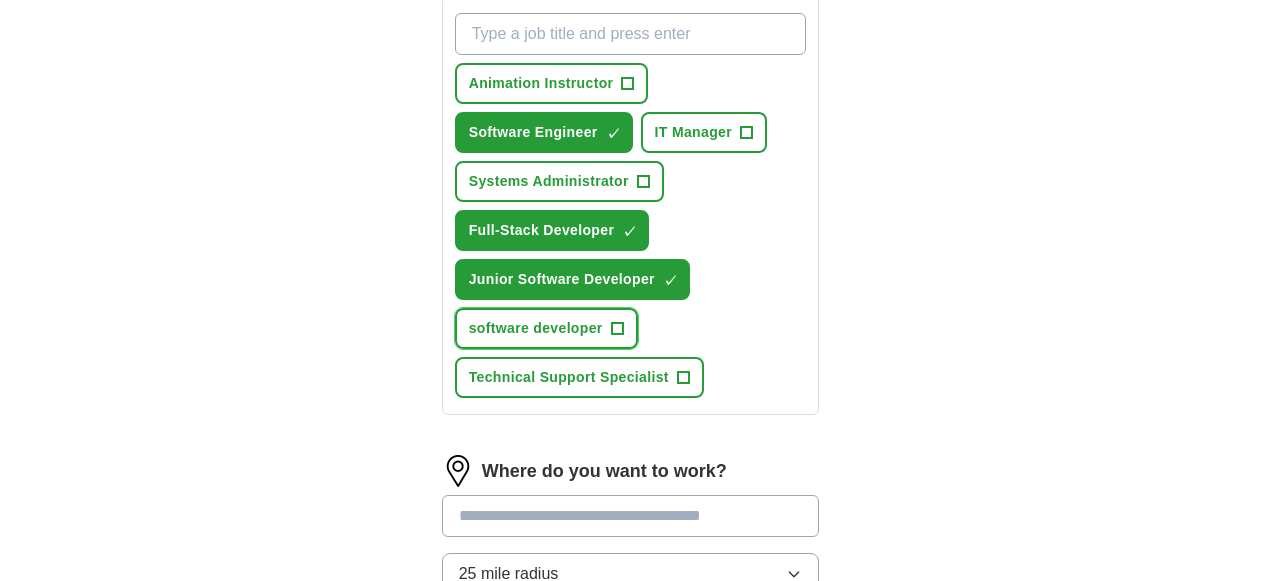 click on "software developer" at bounding box center (536, 328) 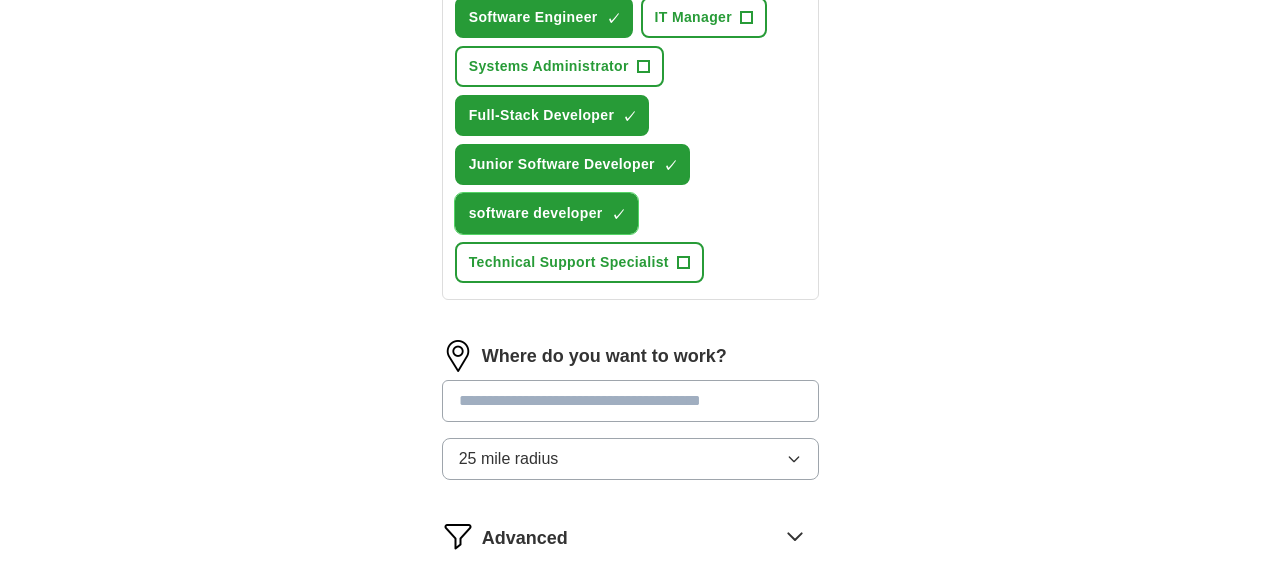 scroll, scrollTop: 973, scrollLeft: 0, axis: vertical 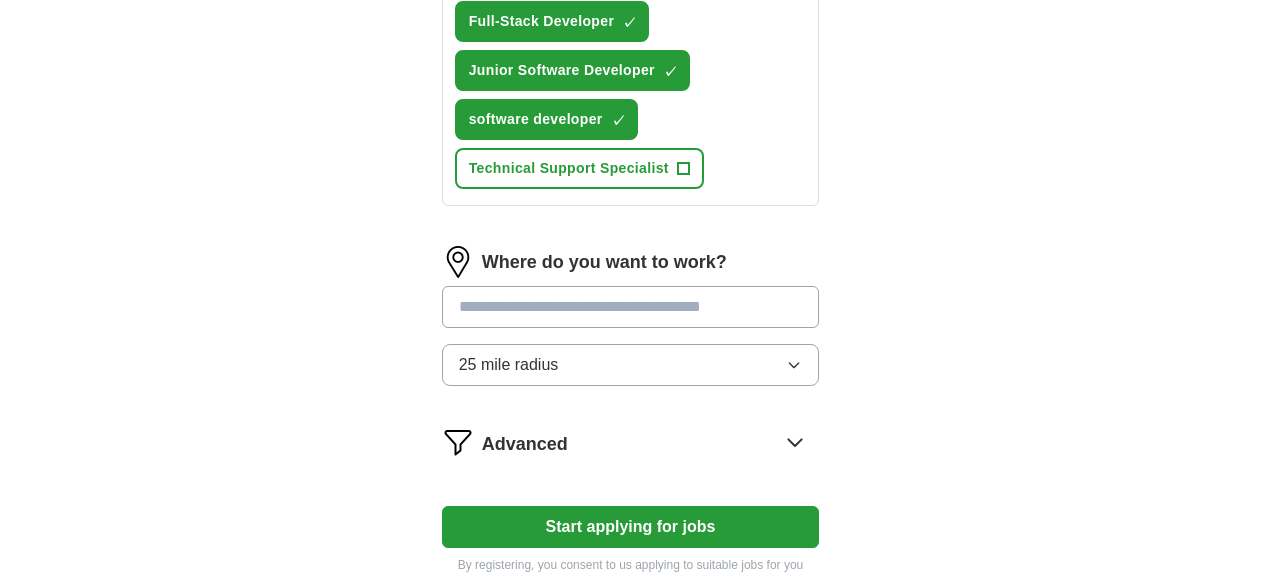 click at bounding box center [631, 307] 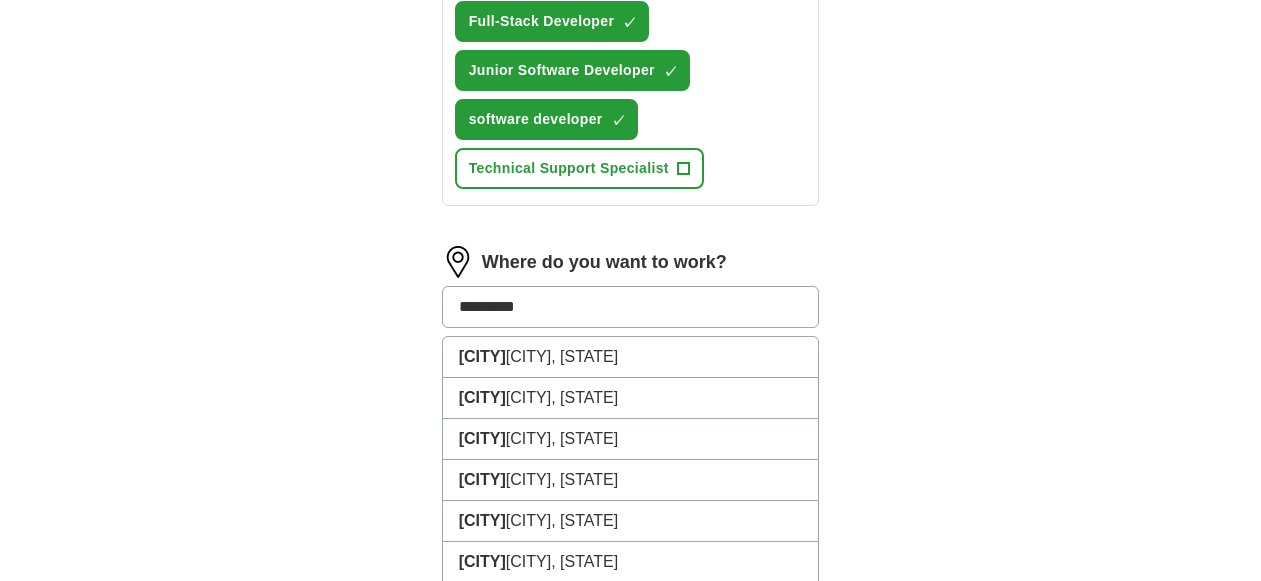 type on "**********" 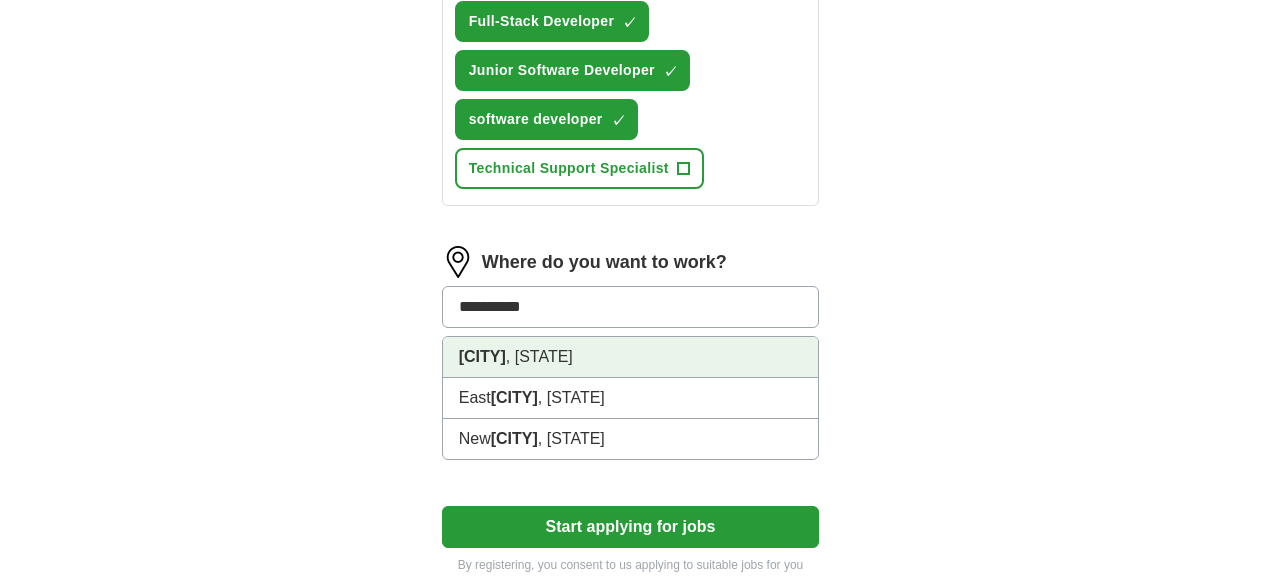 click on "[CITY] , [STATE]" at bounding box center [631, 357] 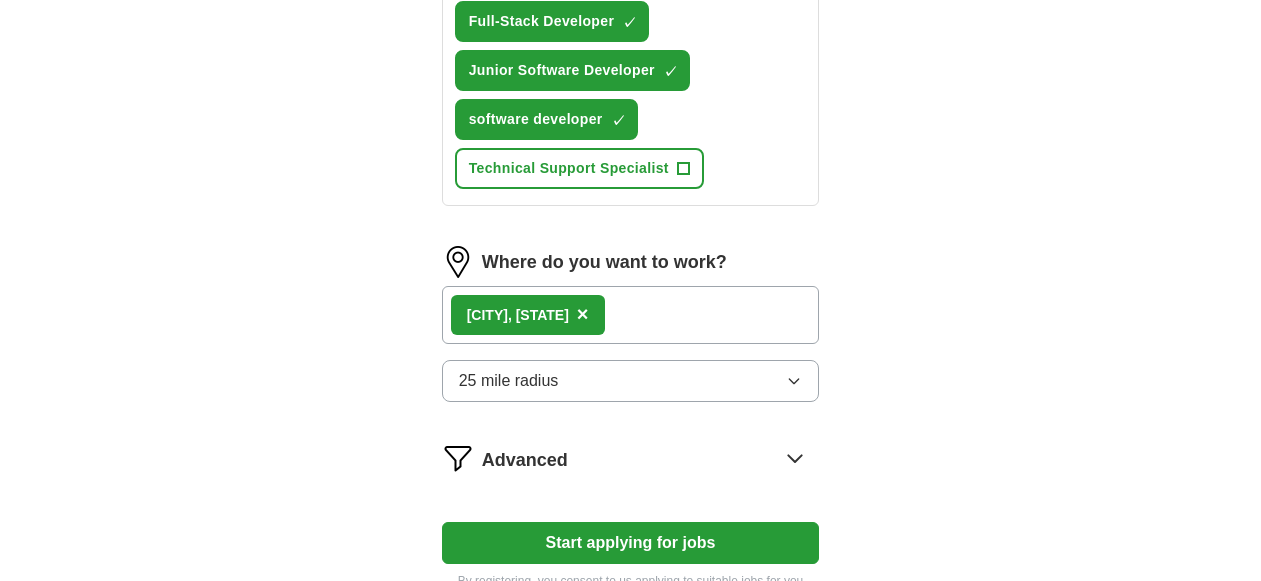 click 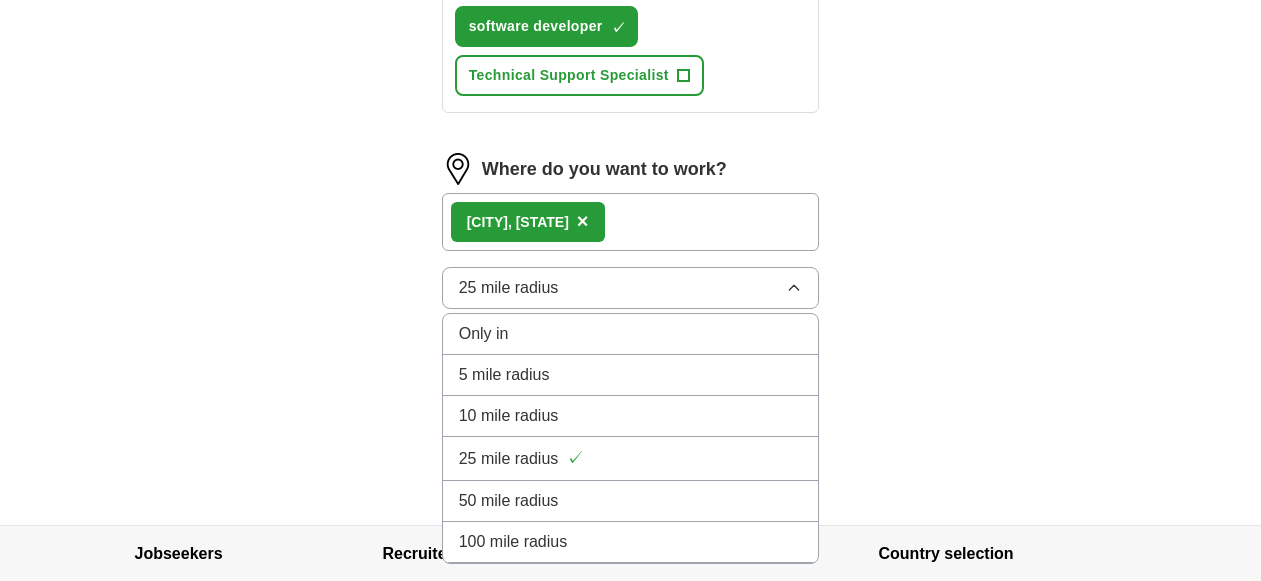 scroll, scrollTop: 1131, scrollLeft: 0, axis: vertical 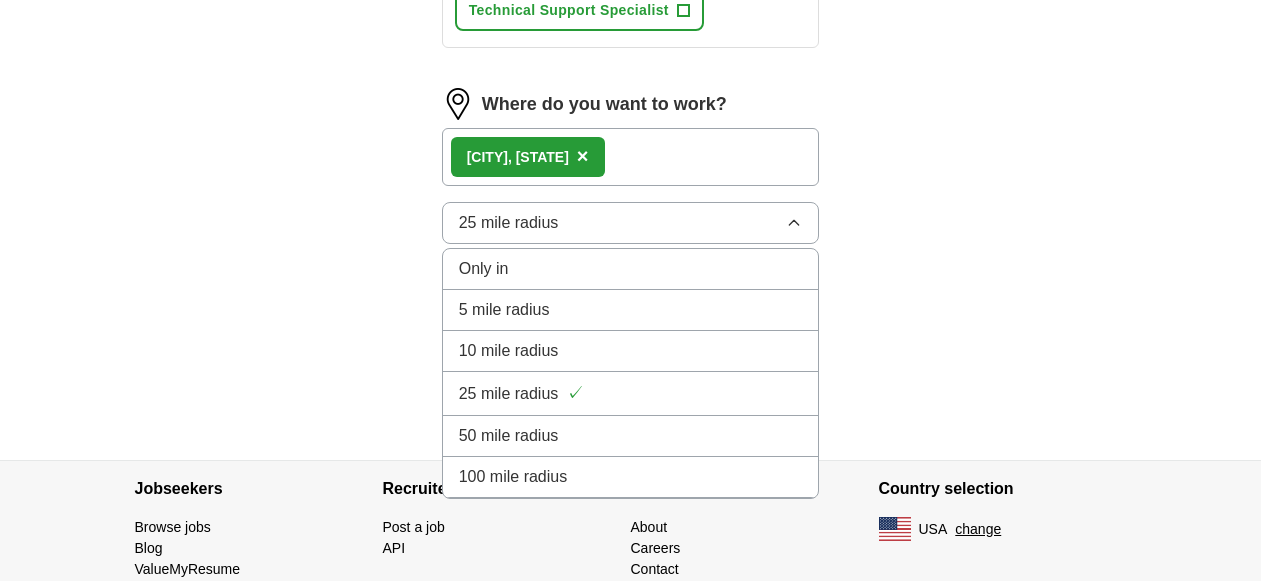 drag, startPoint x: 619, startPoint y: 449, endPoint x: 698, endPoint y: 429, distance: 81.49233 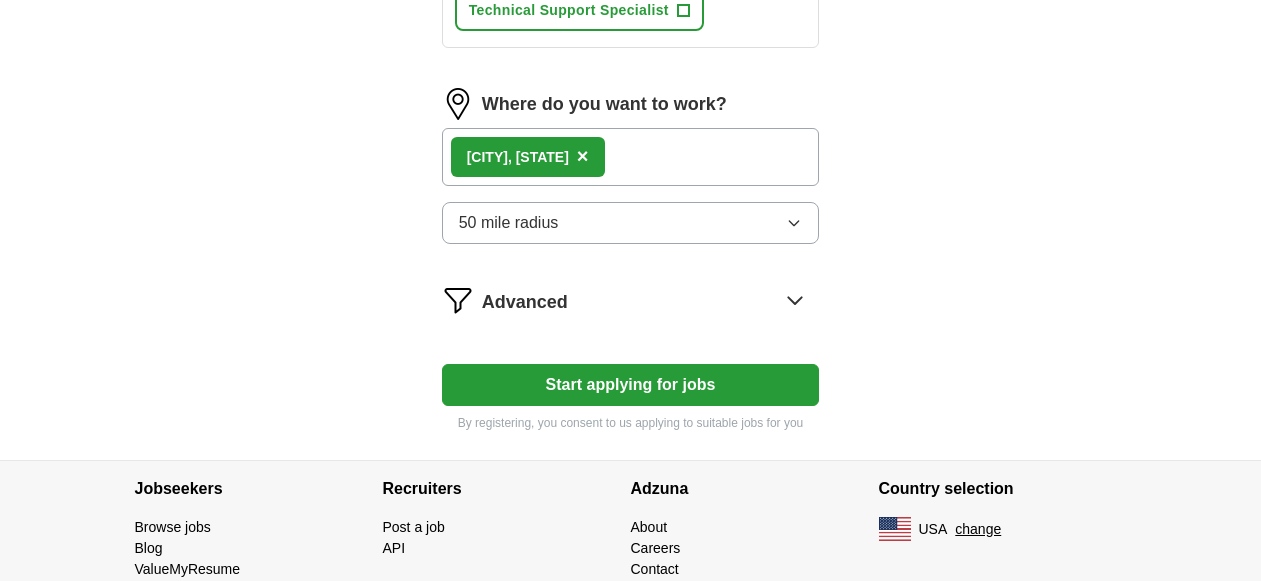 click on "ApplyIQ Let ApplyIQ do the hard work of searching and applying for jobs. Just tell us what you're looking for, and we'll do the rest. Select a resume [FILENAME] [DATE], [TIME] Upload a different resume By uploading your resume you agree to our T&Cs and Privacy Notice. First Name [FIRST] Last Name [LAST] What job are you looking for? Enter or select a minimum of 3 job titles (4-8 recommended) Animation Instructor + Software Engineer ✓ × IT Manager + Systems Administrator + Full-Stack Developer ✓ × Junior Software Developer ✓ × software developer ✓ × Technical Support Specialist + Where do you want to work? [CITY] , [STATE] × 50 mile radius Advanced Start applying for jobs By registering, you consent to us applying to suitable jobs for you" at bounding box center [631, -305] 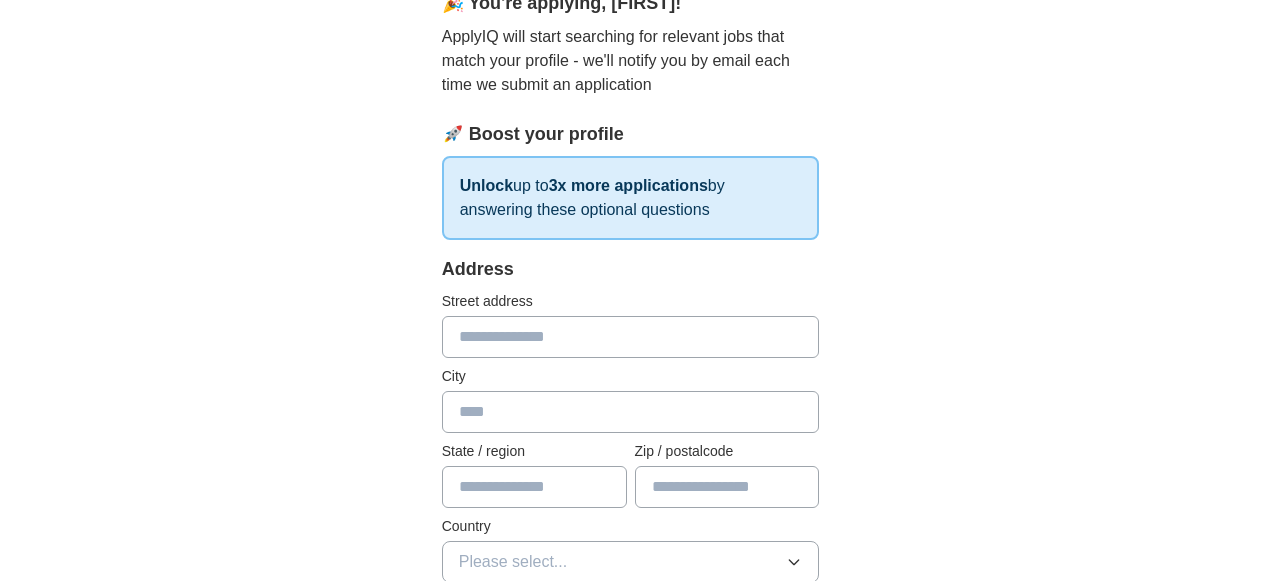 scroll, scrollTop: 203, scrollLeft: 0, axis: vertical 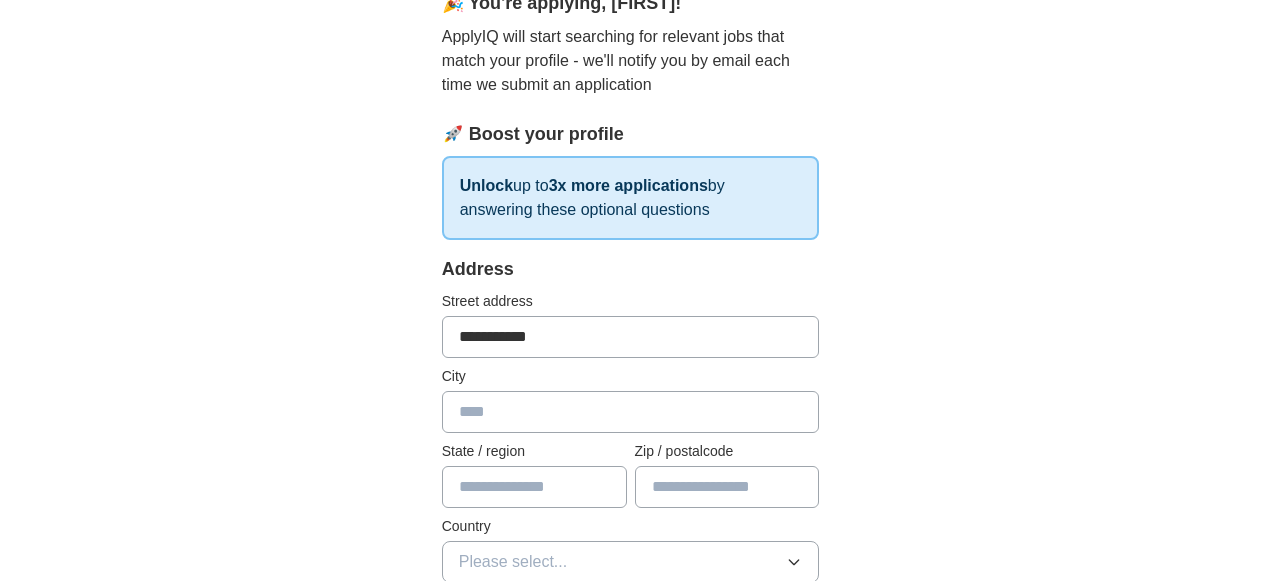 type on "**********" 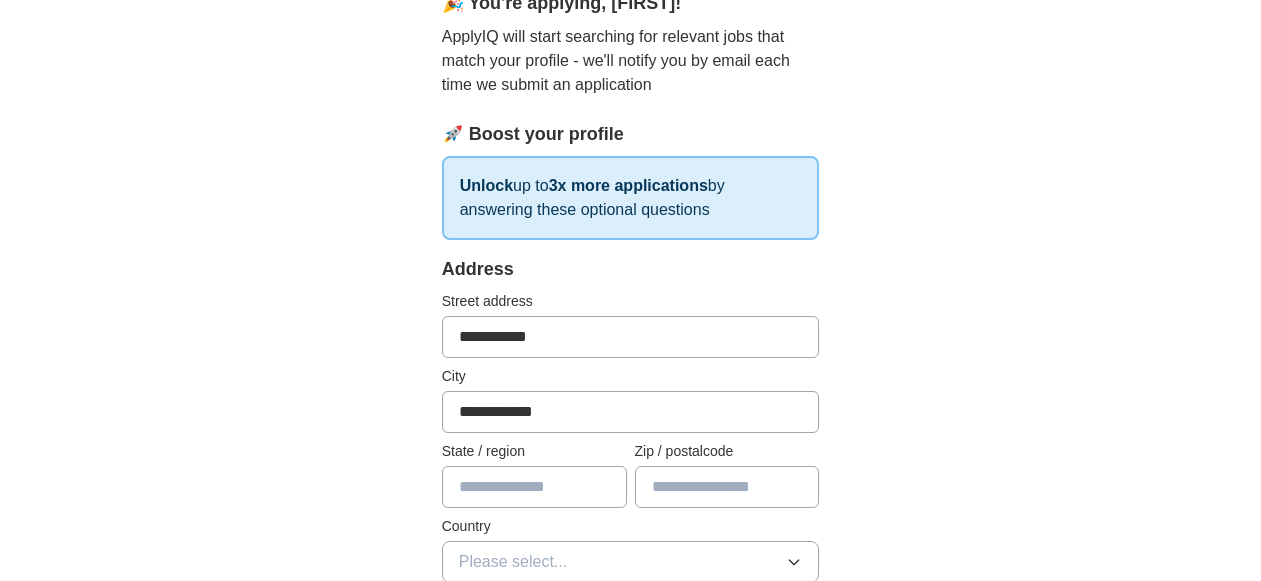type on "**" 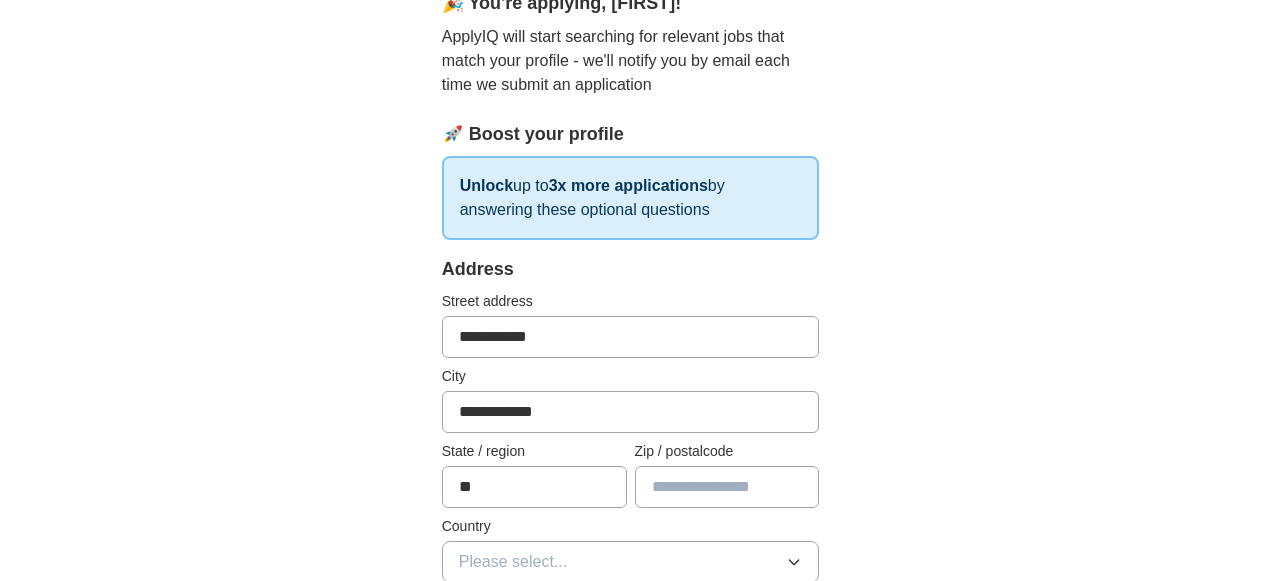 type on "*****" 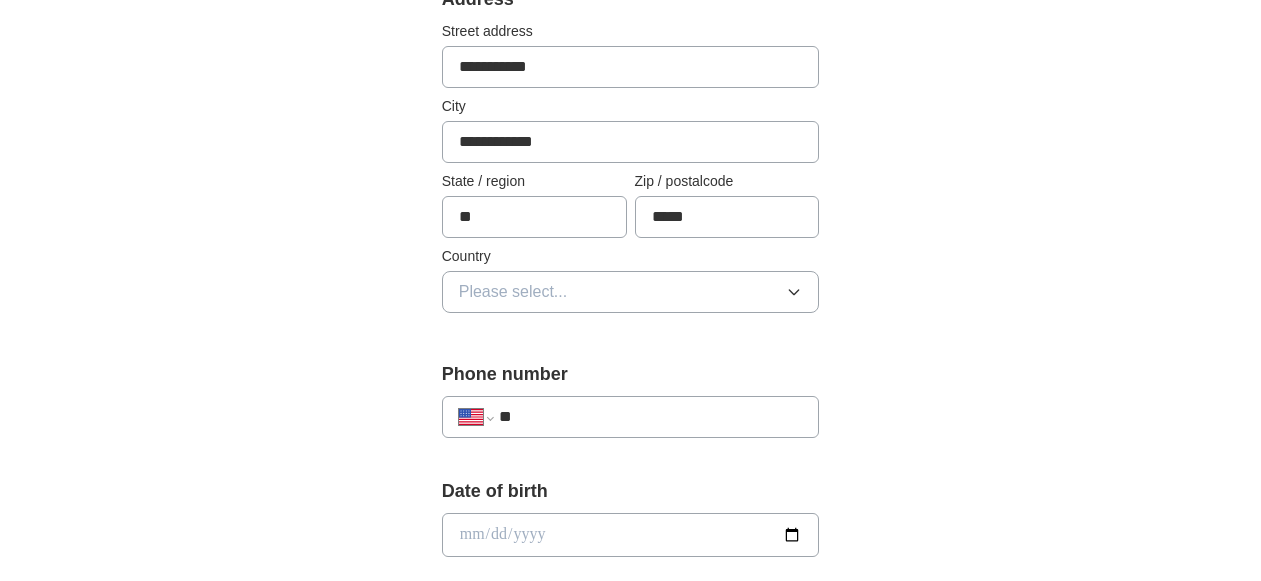 scroll, scrollTop: 475, scrollLeft: 0, axis: vertical 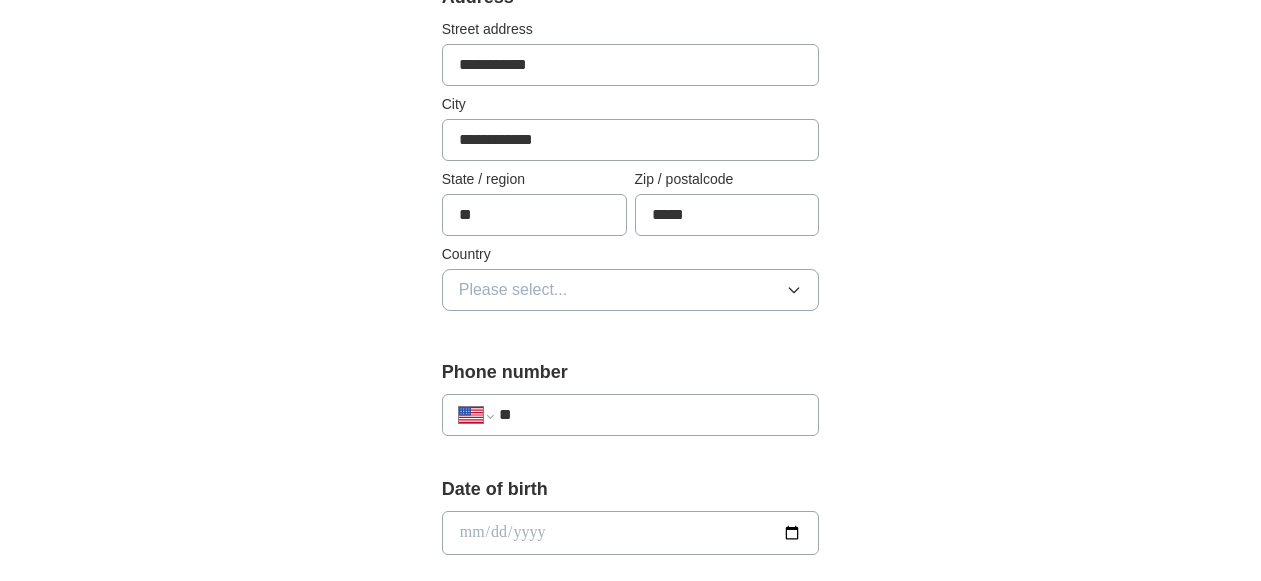 click on "Please select..." at bounding box center [631, 290] 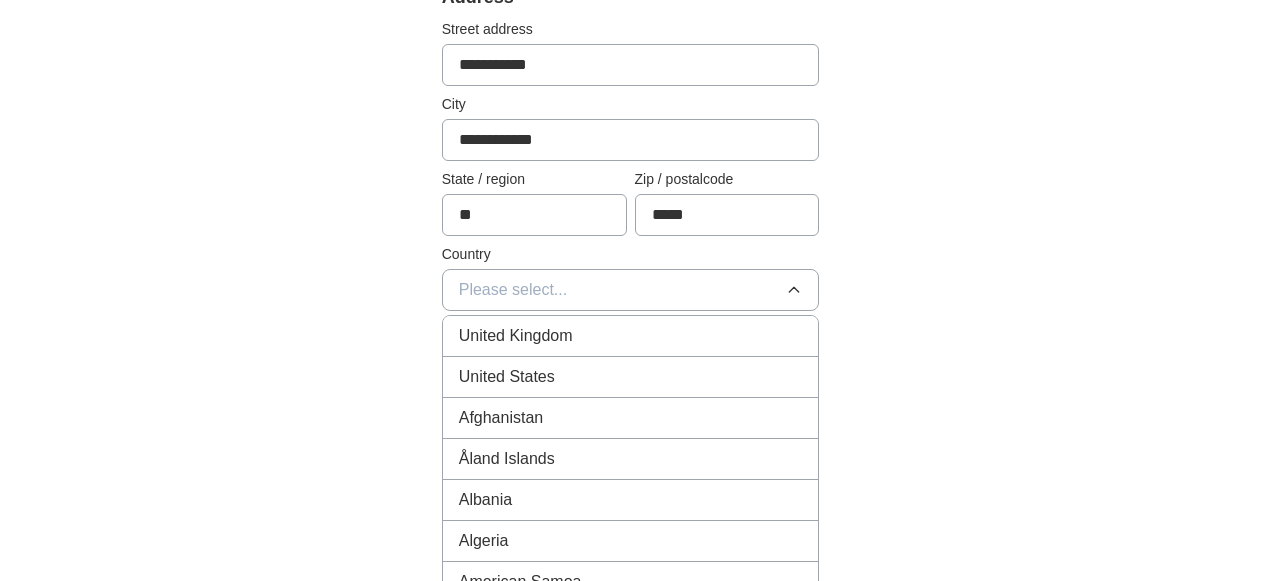 click on "United States" at bounding box center [507, 377] 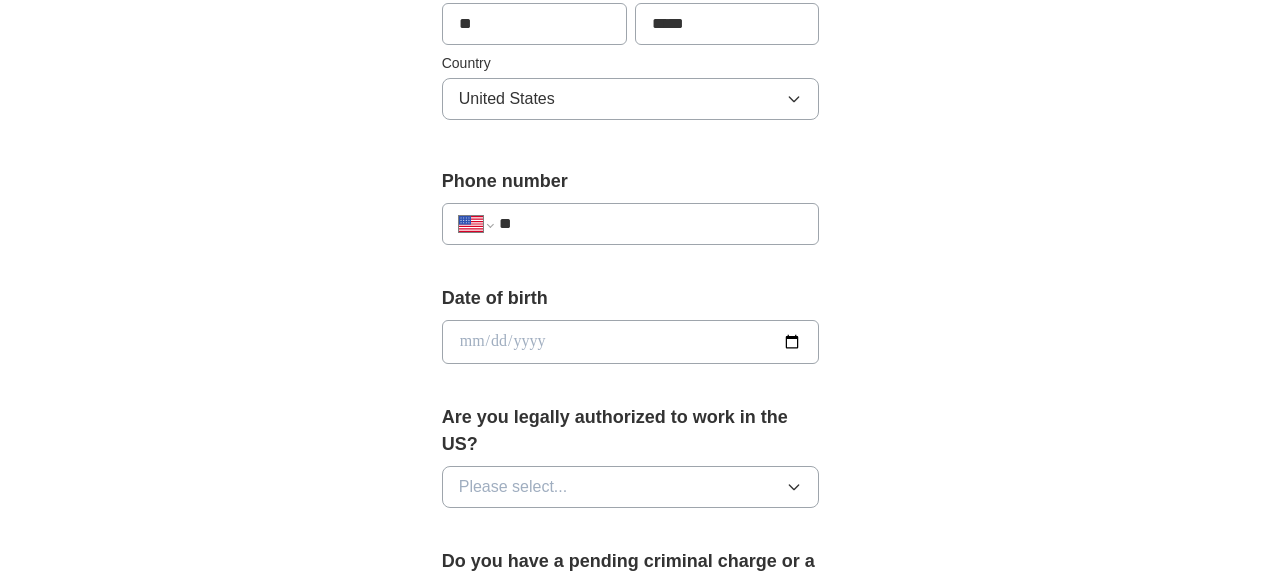 scroll, scrollTop: 650, scrollLeft: 0, axis: vertical 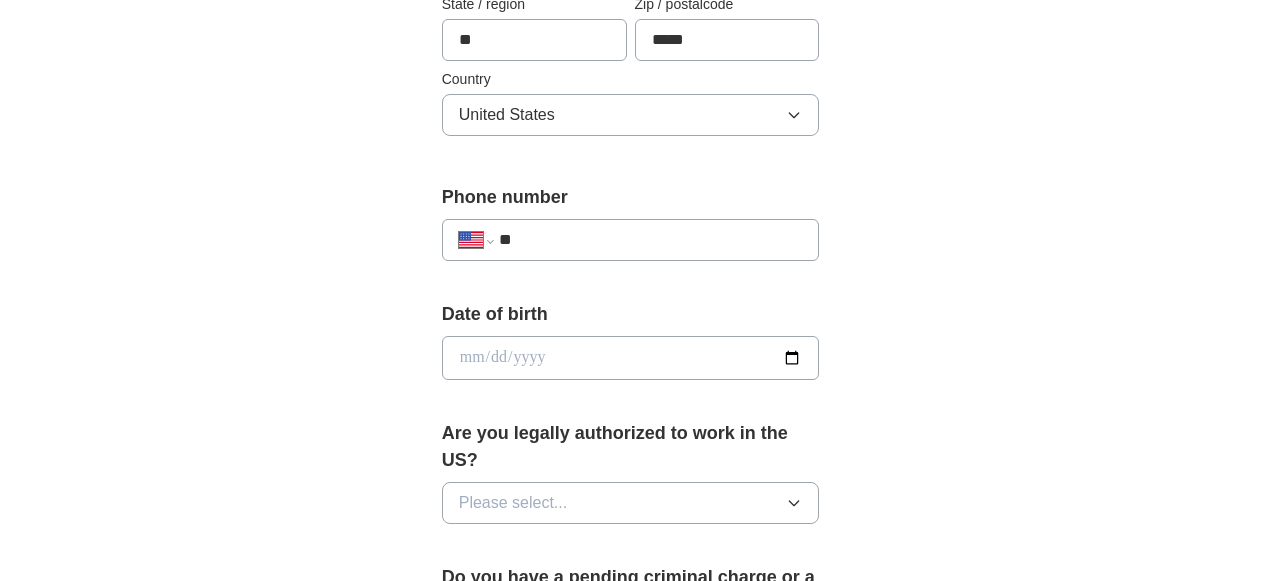click on "**********" at bounding box center [631, 240] 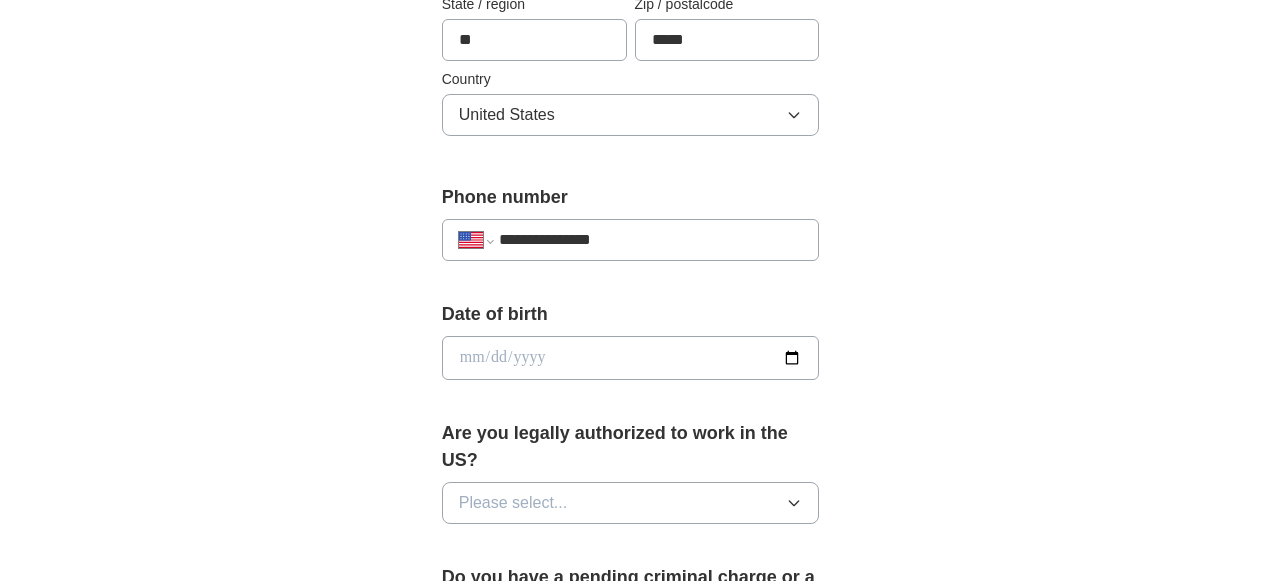 type on "**********" 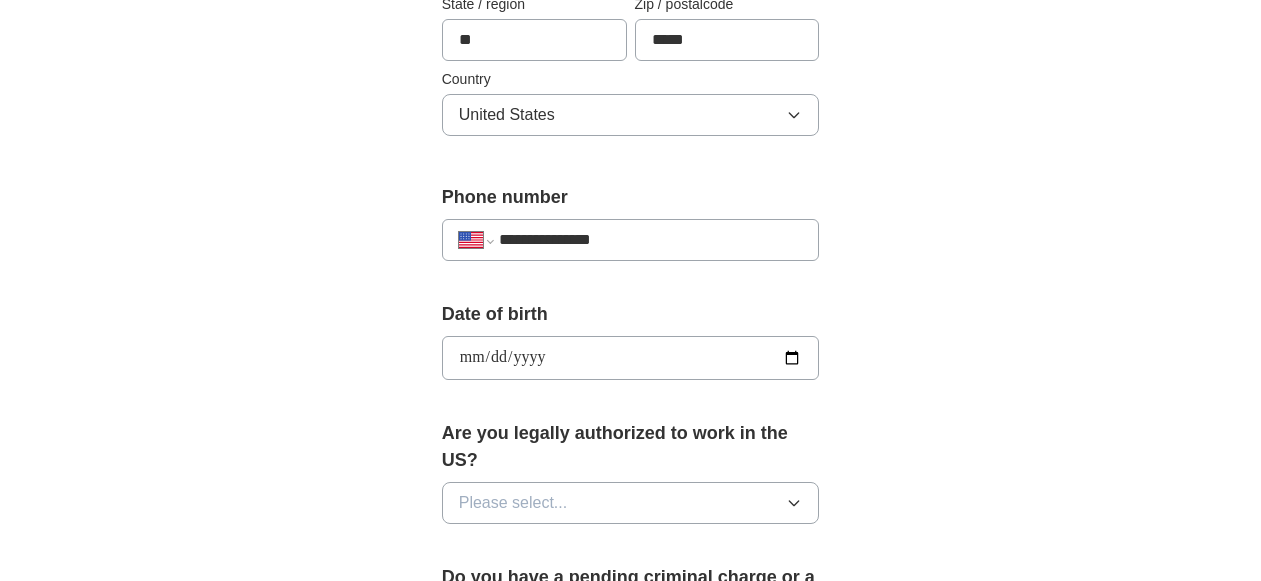 type on "**********" 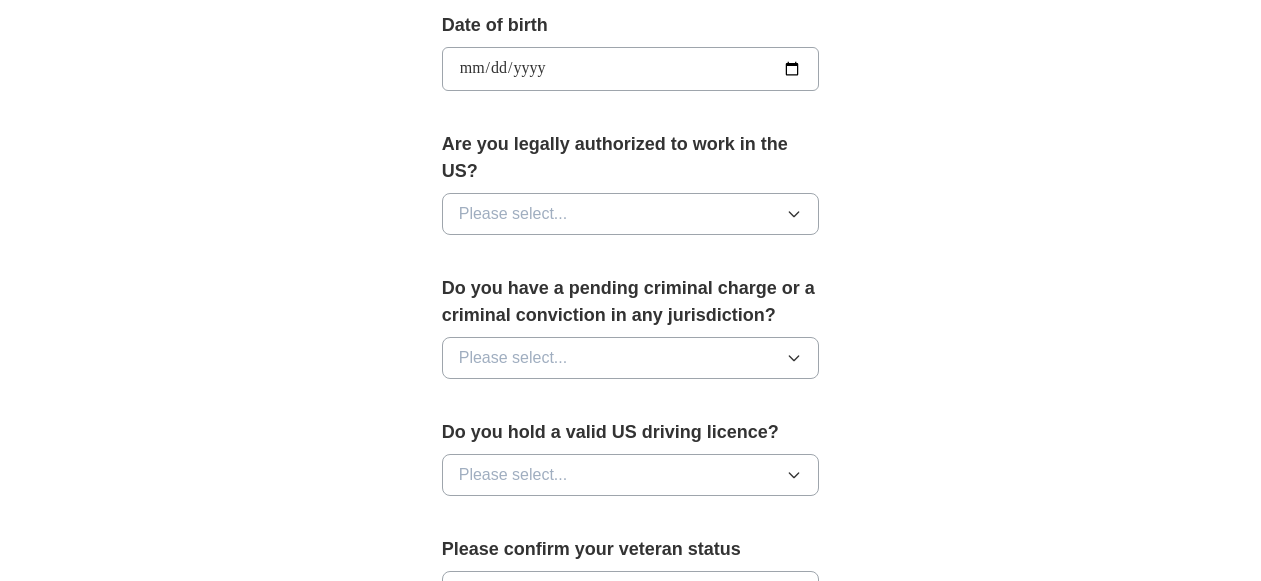 scroll, scrollTop: 939, scrollLeft: 0, axis: vertical 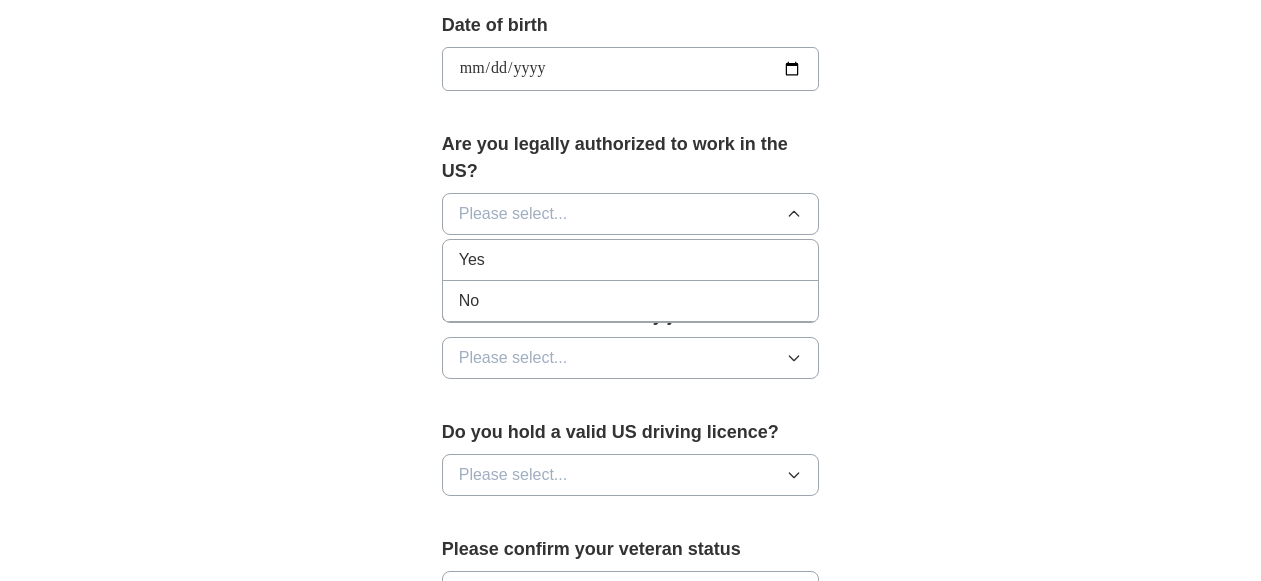 click on "Yes" at bounding box center (631, 260) 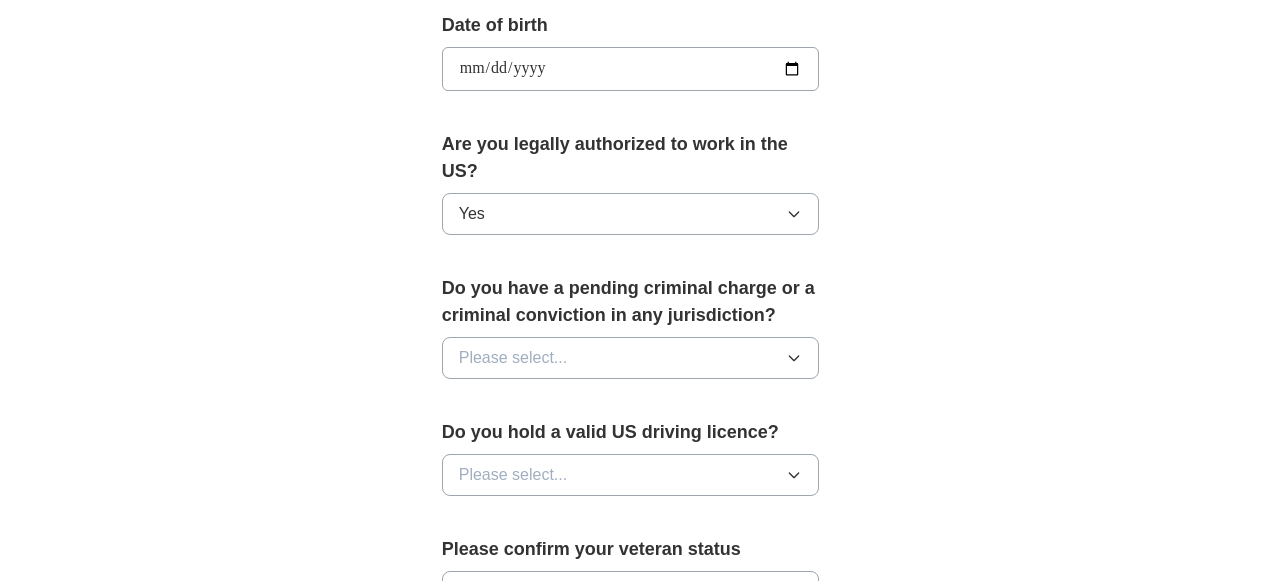click on "Please select..." at bounding box center [631, 358] 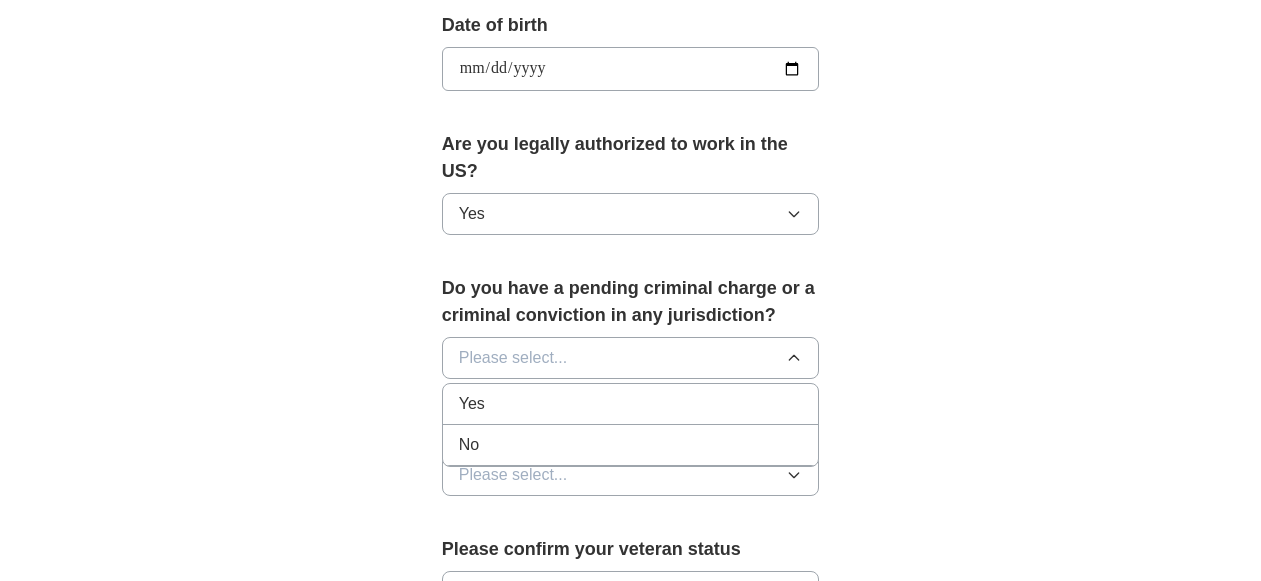 click on "No" at bounding box center [631, 445] 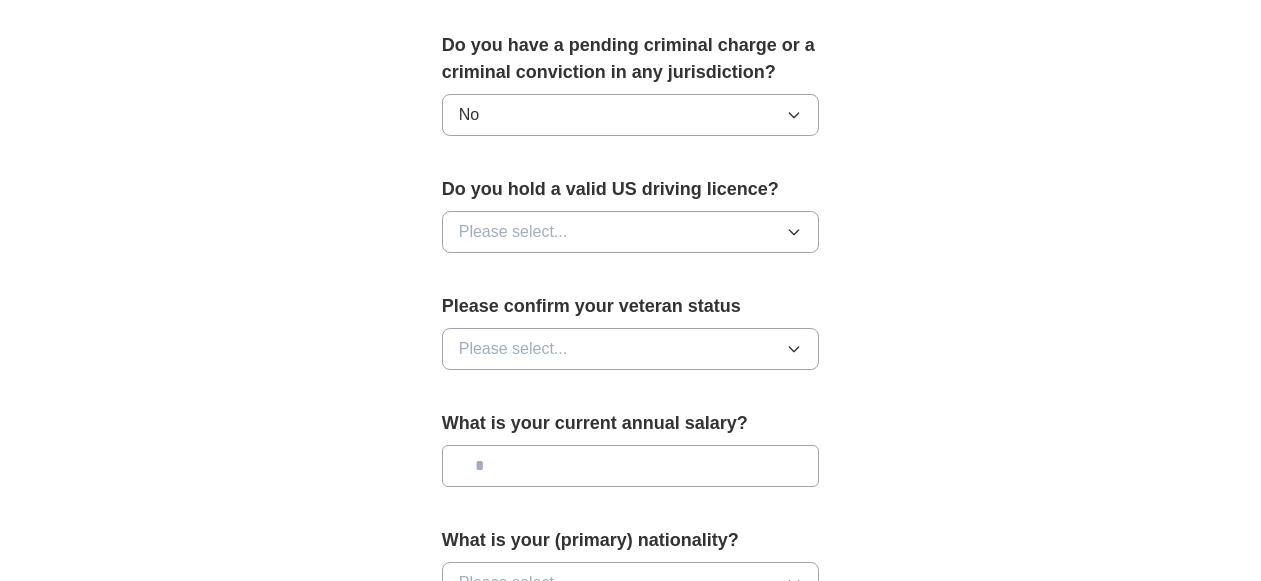 scroll, scrollTop: 1230, scrollLeft: 0, axis: vertical 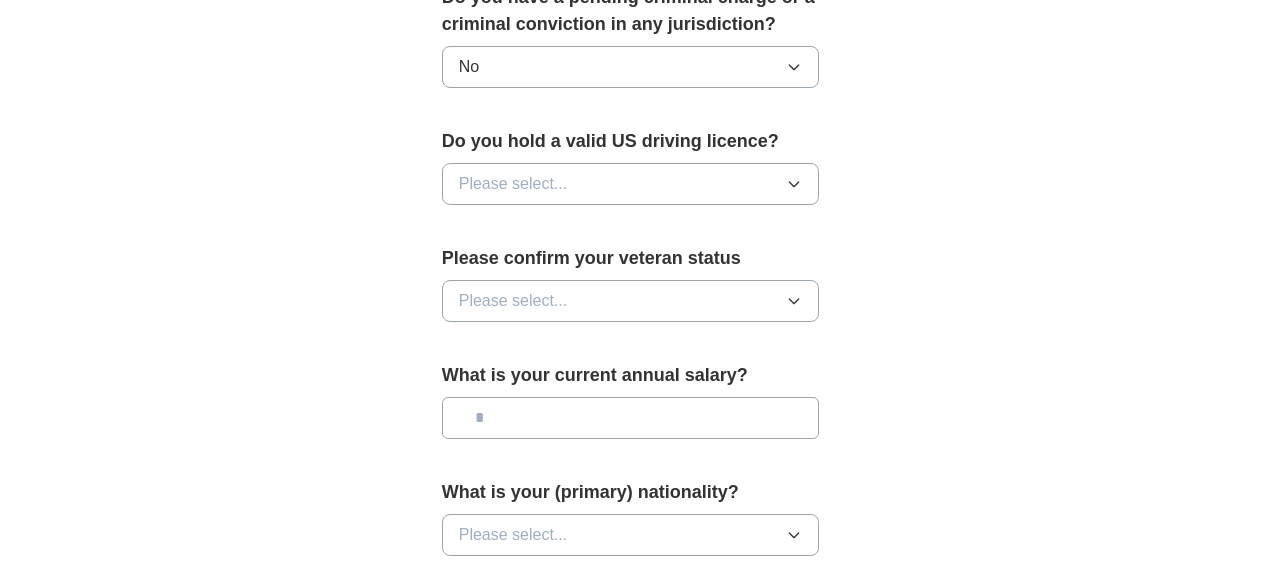 click on "Please select..." at bounding box center [631, 184] 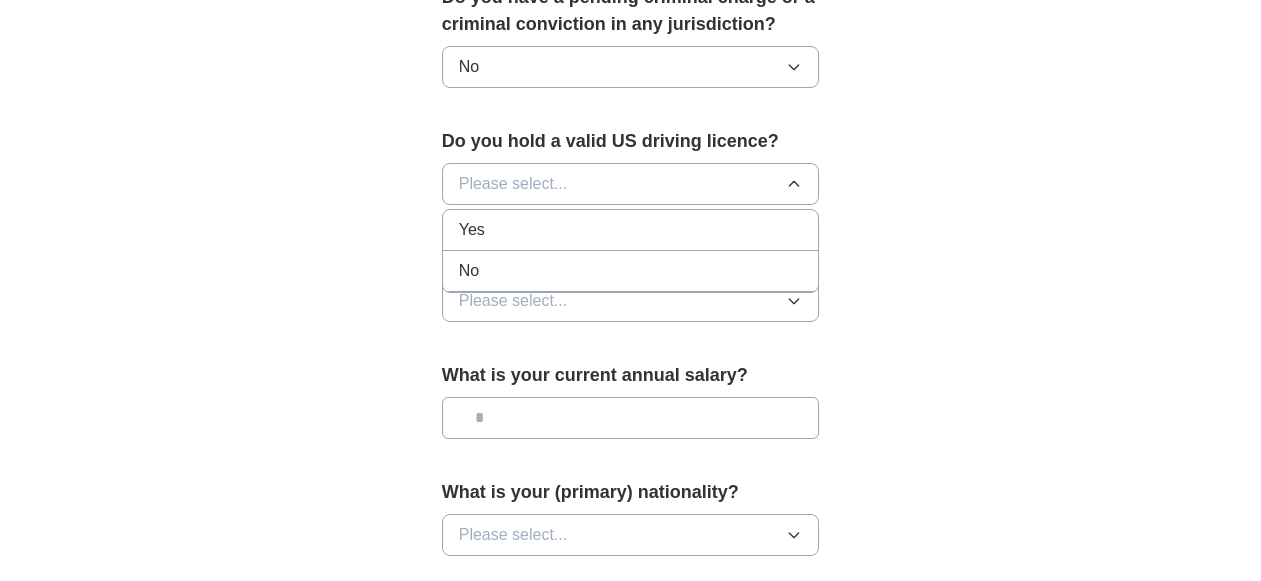drag, startPoint x: 602, startPoint y: 230, endPoint x: 619, endPoint y: 230, distance: 17 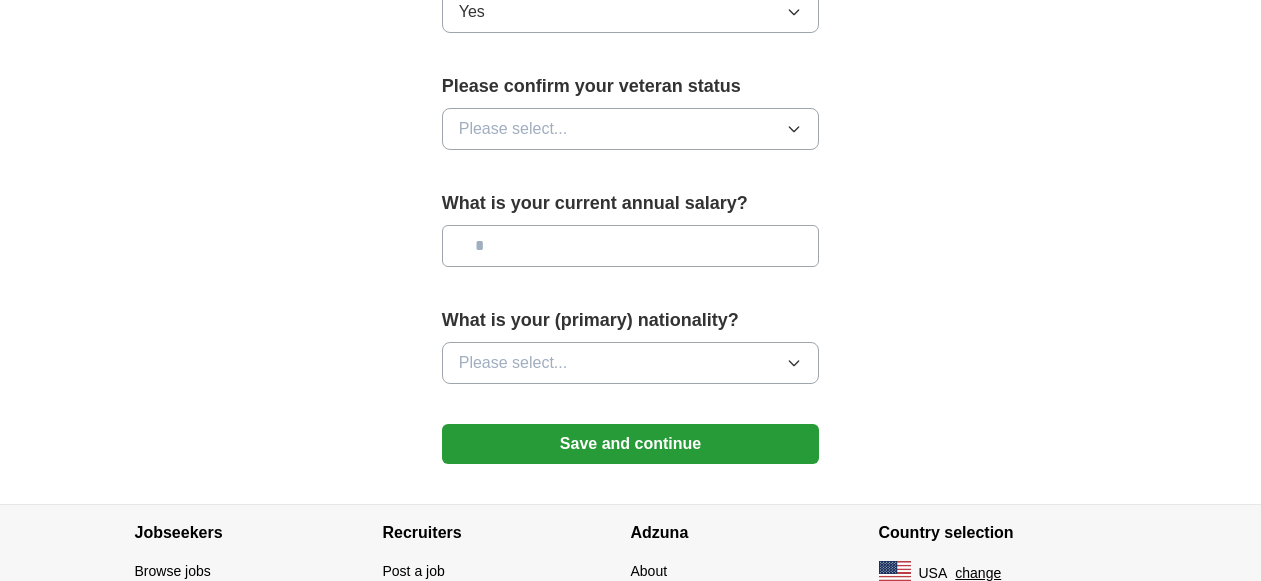scroll, scrollTop: 1403, scrollLeft: 0, axis: vertical 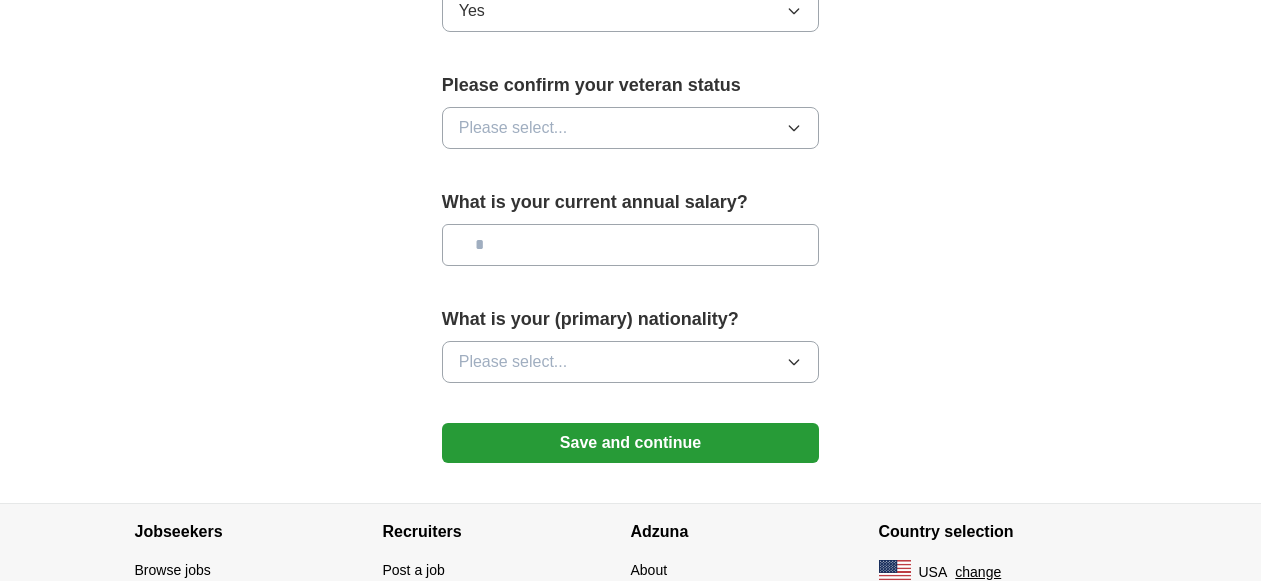 click 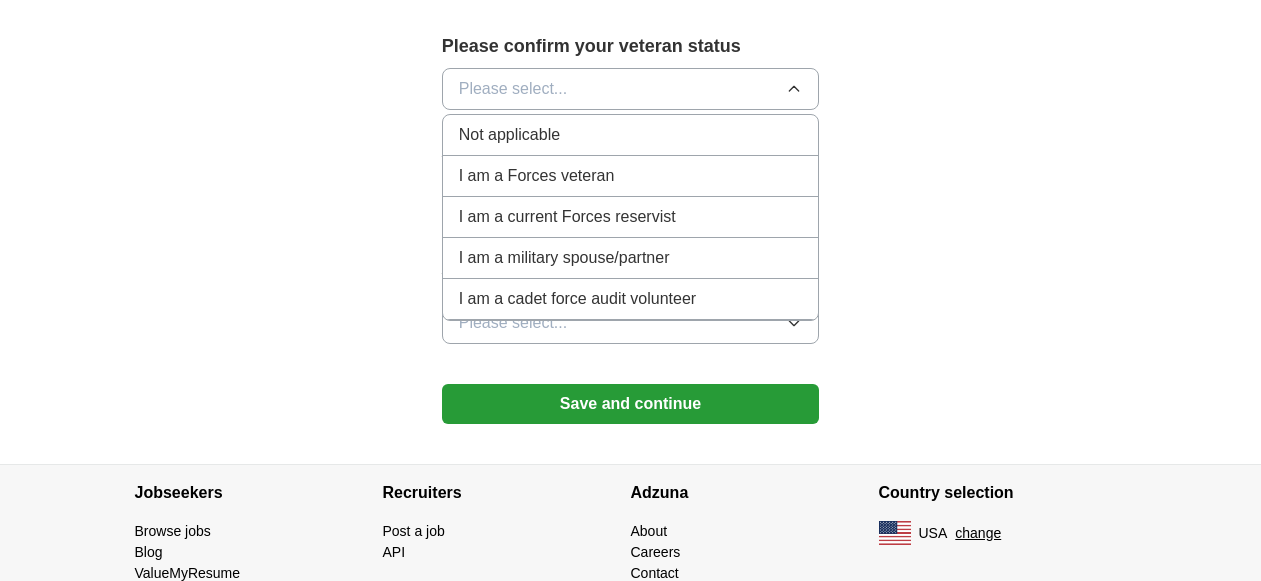 scroll, scrollTop: 1418, scrollLeft: 0, axis: vertical 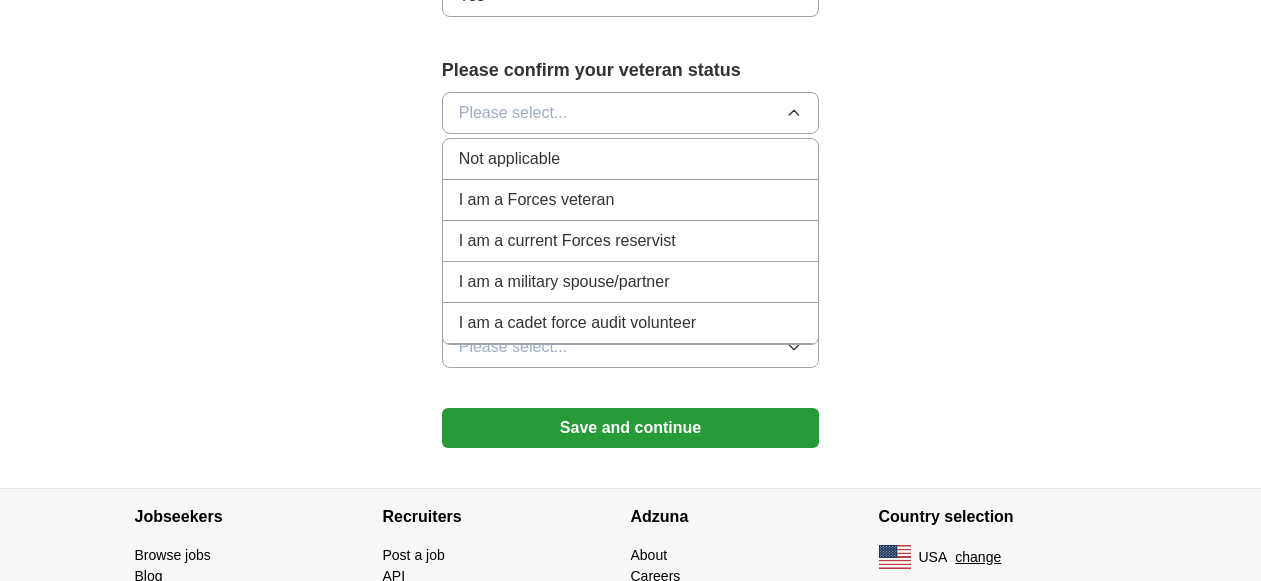 click on "Not applicable" at bounding box center (631, 159) 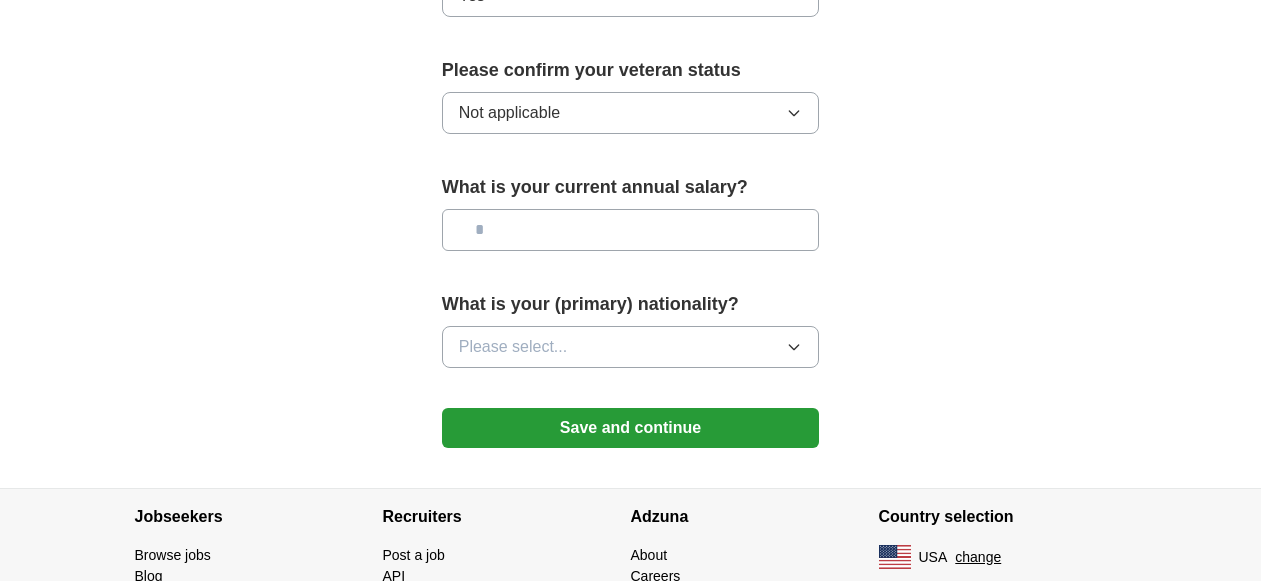 click on "ApplyIQ 🎉 You're applying , [FIRST] ! ApplyIQ will start searching for relevant jobs that match your profile - we'll notify you by email each time we submit an application 🚀 Boost your profile Unlock up to 3x more applications by answering these optional questions Address [STREET_ADDRESS] City [CITY] State / region [STATE] Zip / postalcode [ZIP] Country United States Phone number [PHONE]" at bounding box center (631, -435) 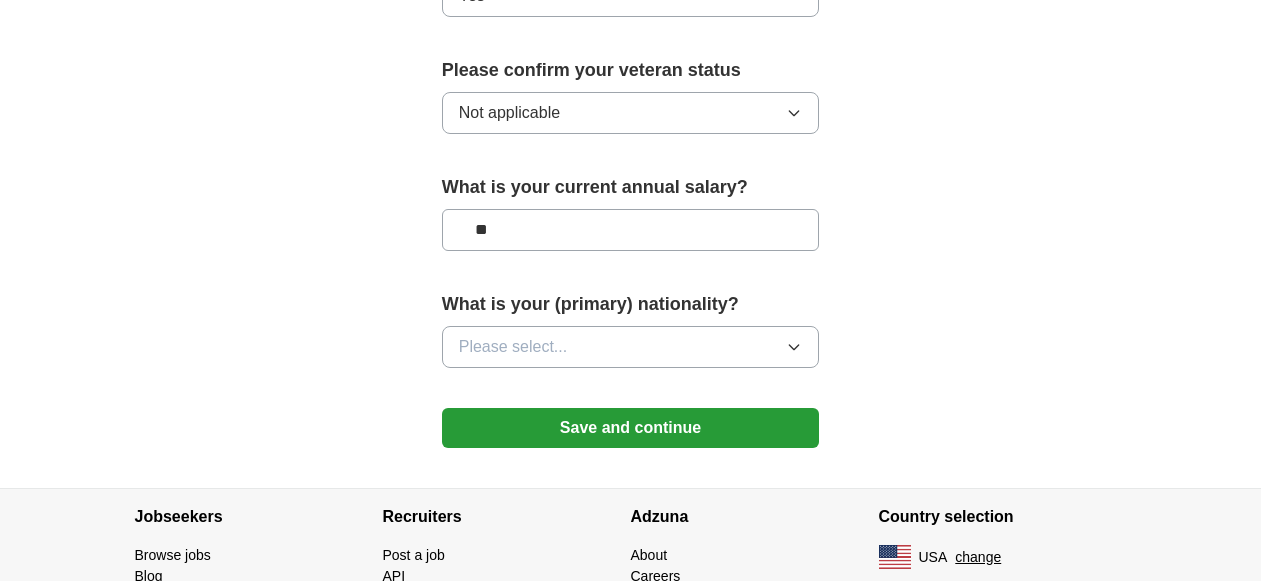 type on "**" 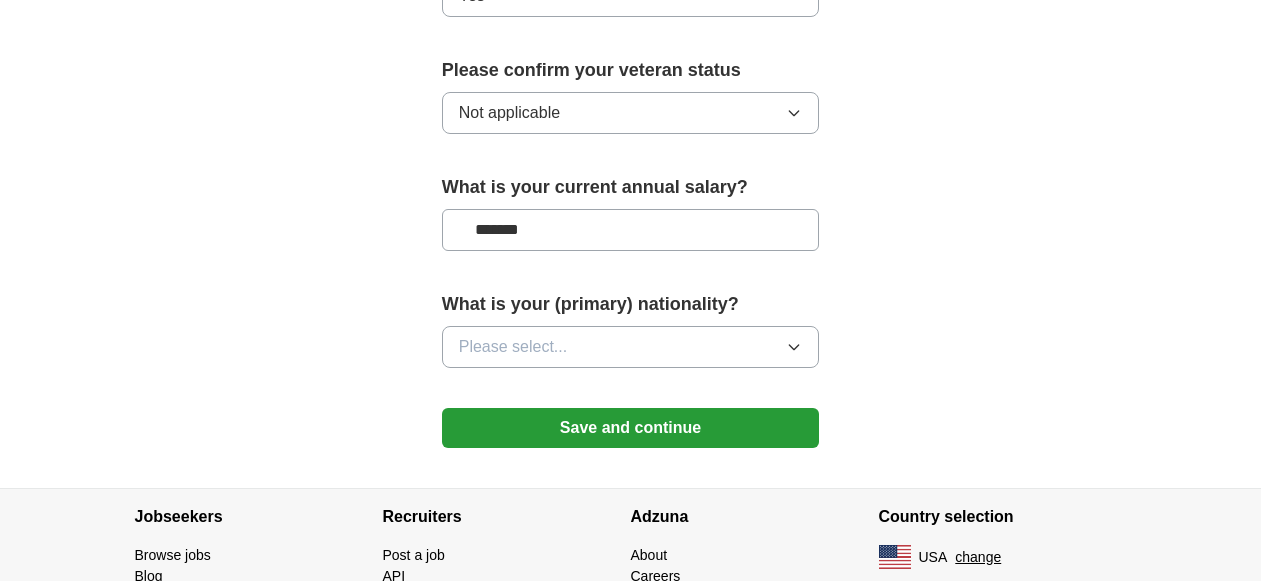 type on "*******" 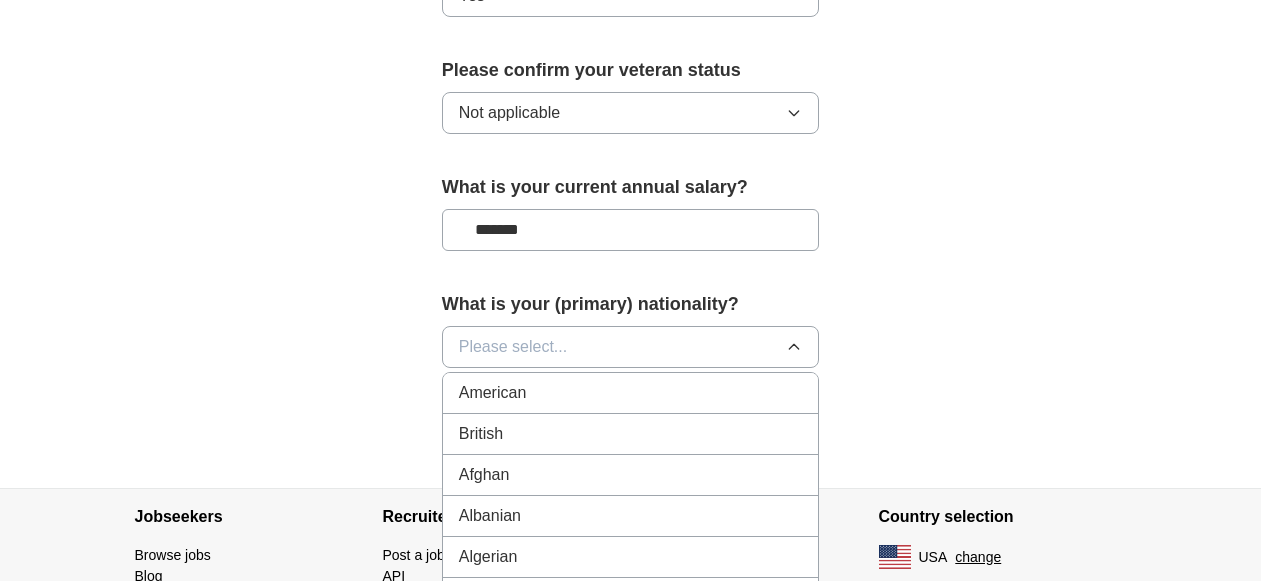 click on "American" at bounding box center (631, 393) 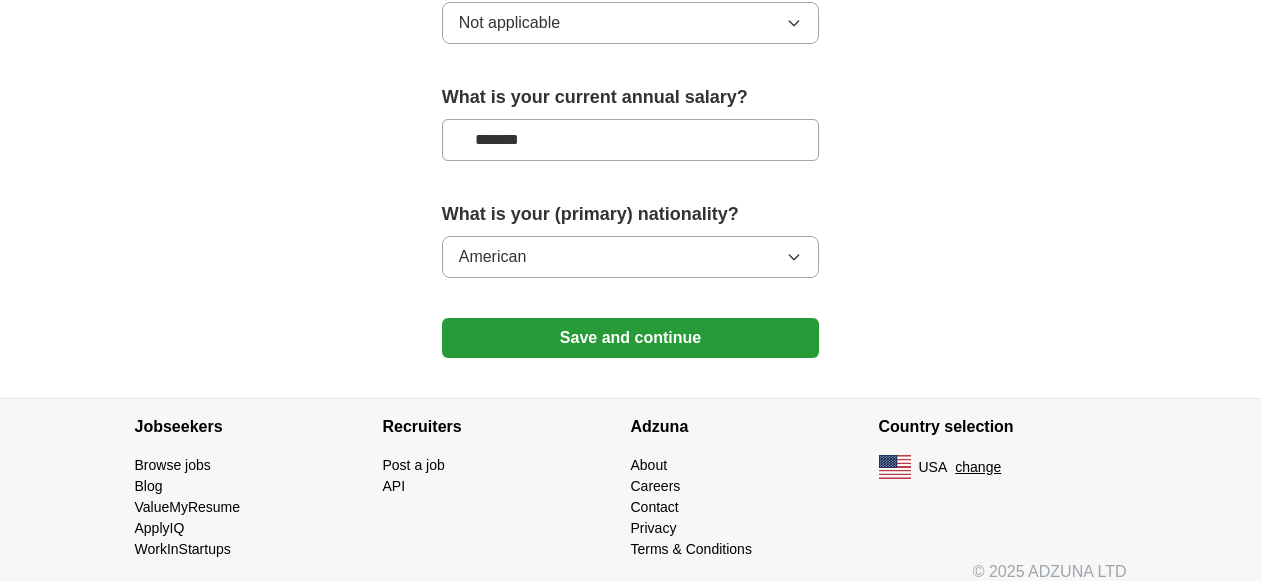 scroll, scrollTop: 1527, scrollLeft: 0, axis: vertical 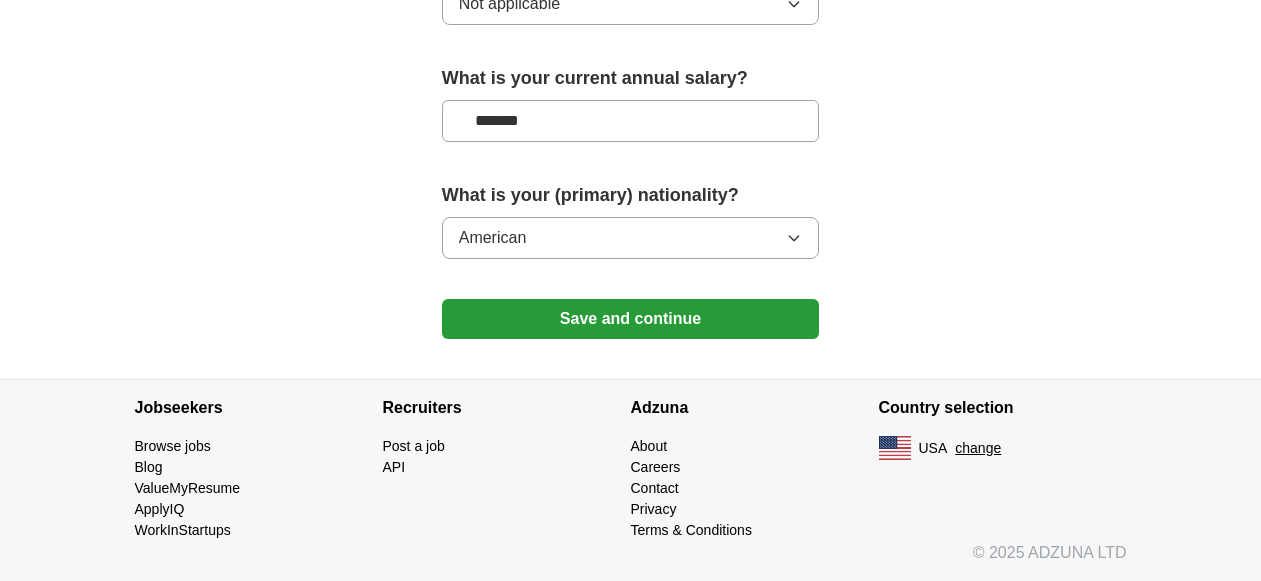 click on "Save and continue" at bounding box center [631, 319] 